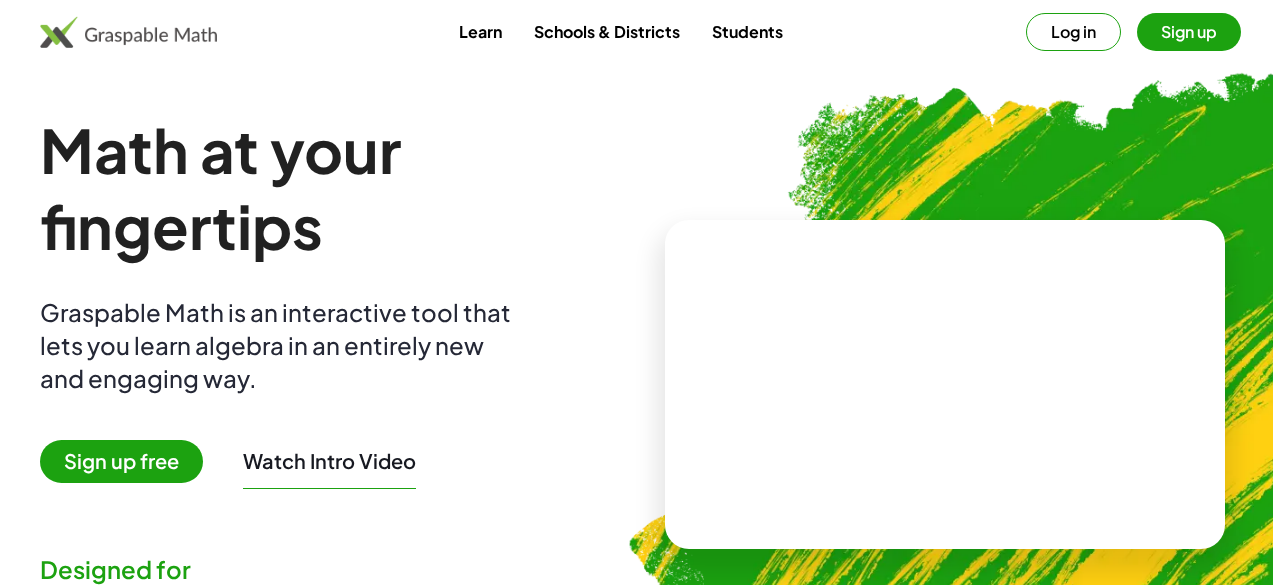 scroll, scrollTop: 0, scrollLeft: 0, axis: both 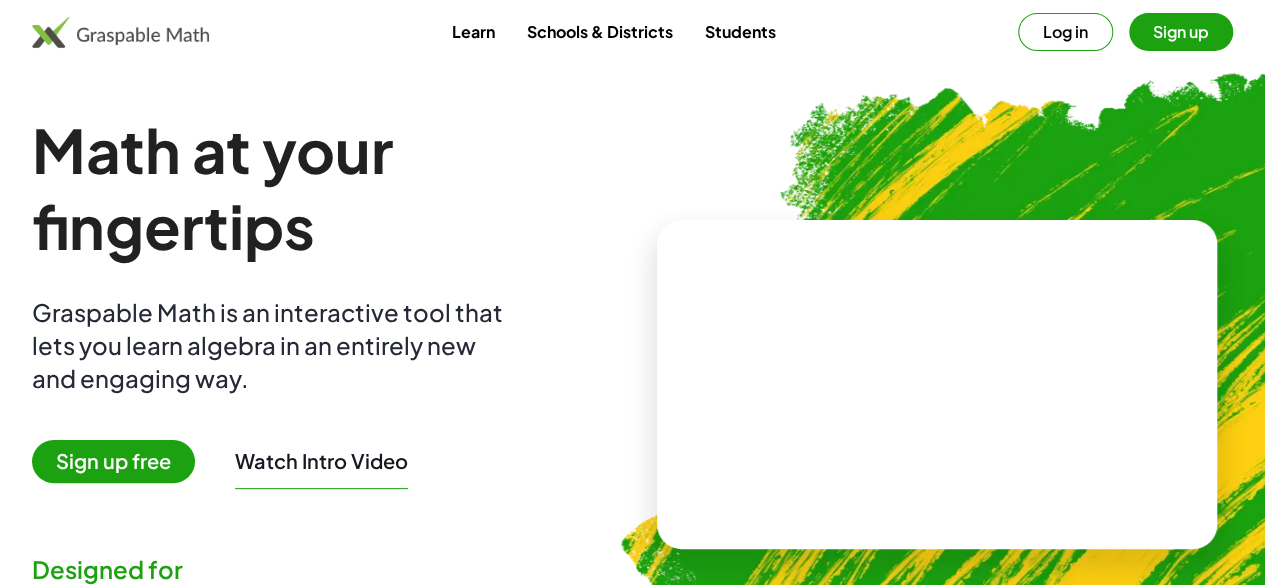 click on "Sign up free" at bounding box center (113, 461) 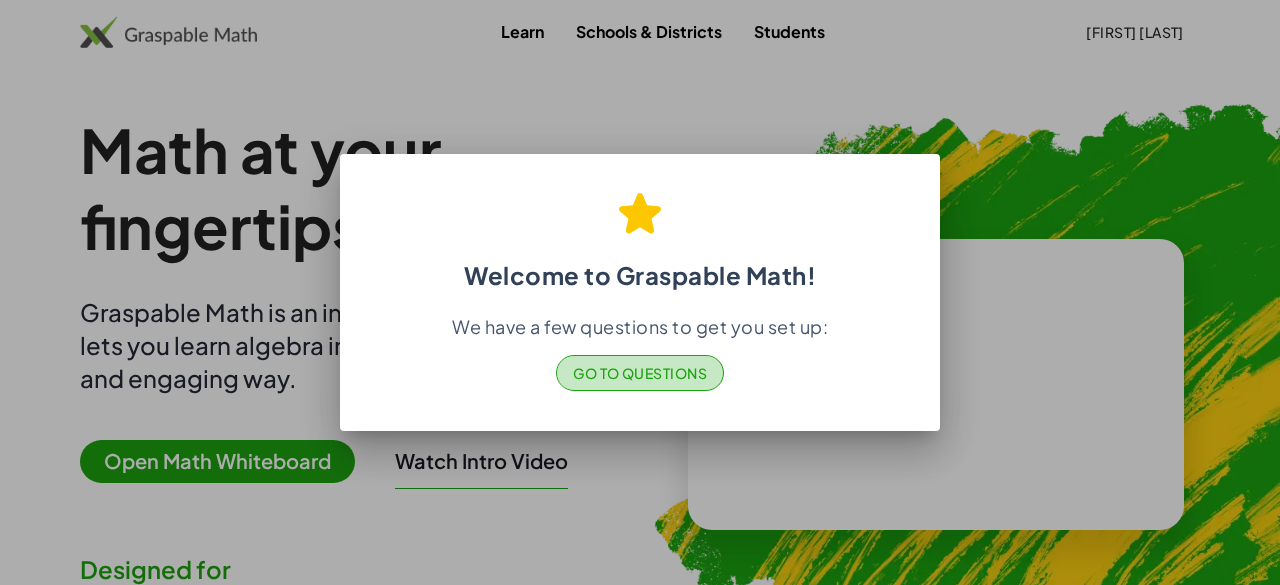 click on "Go to Questions" 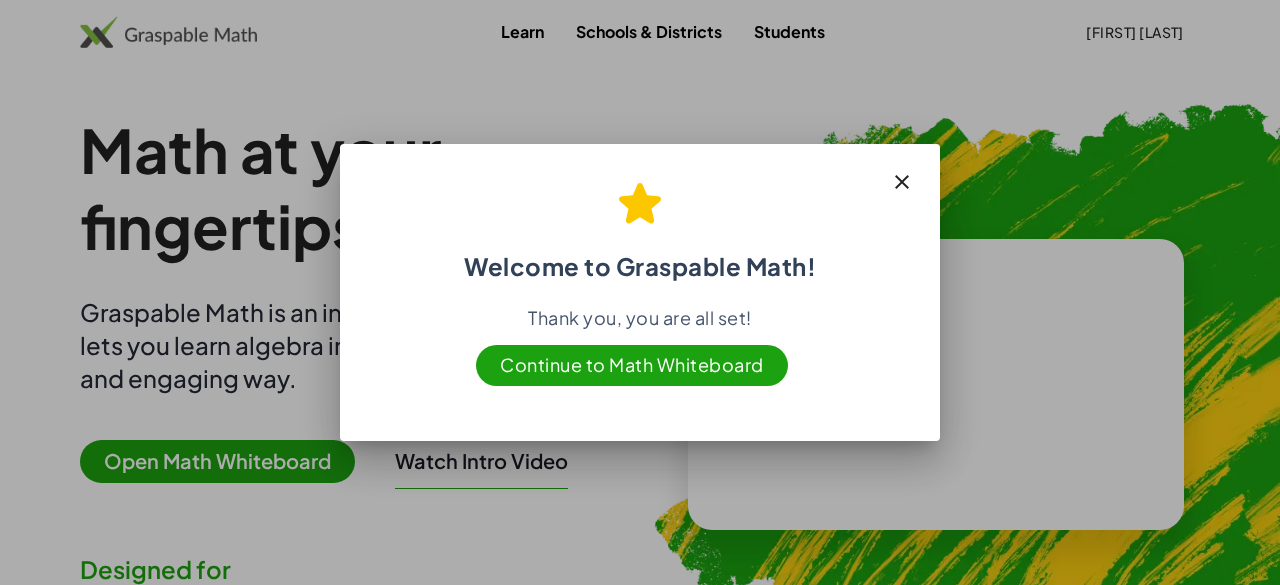 click on "Continue to Math Whiteboard" at bounding box center (632, 365) 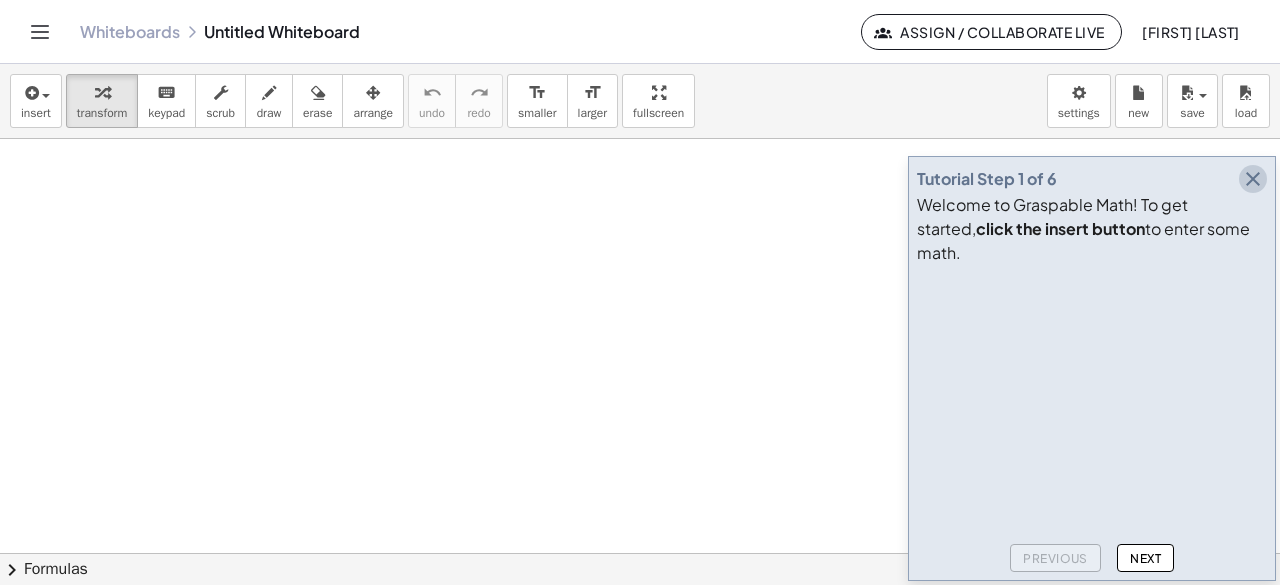 click at bounding box center (1253, 179) 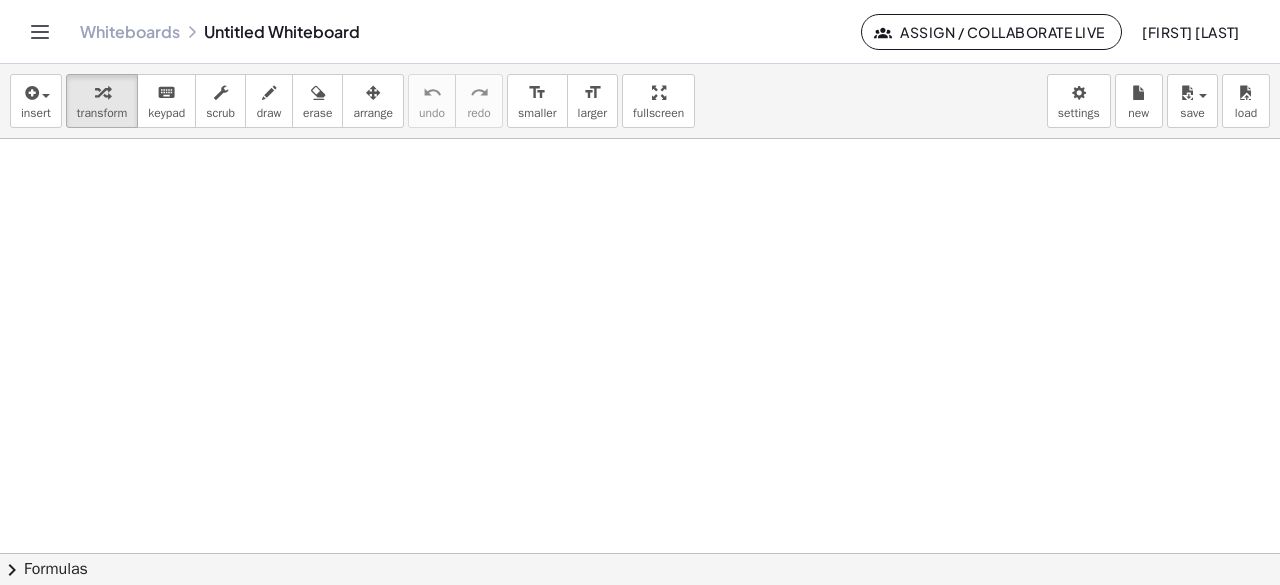 click at bounding box center (640, 554) 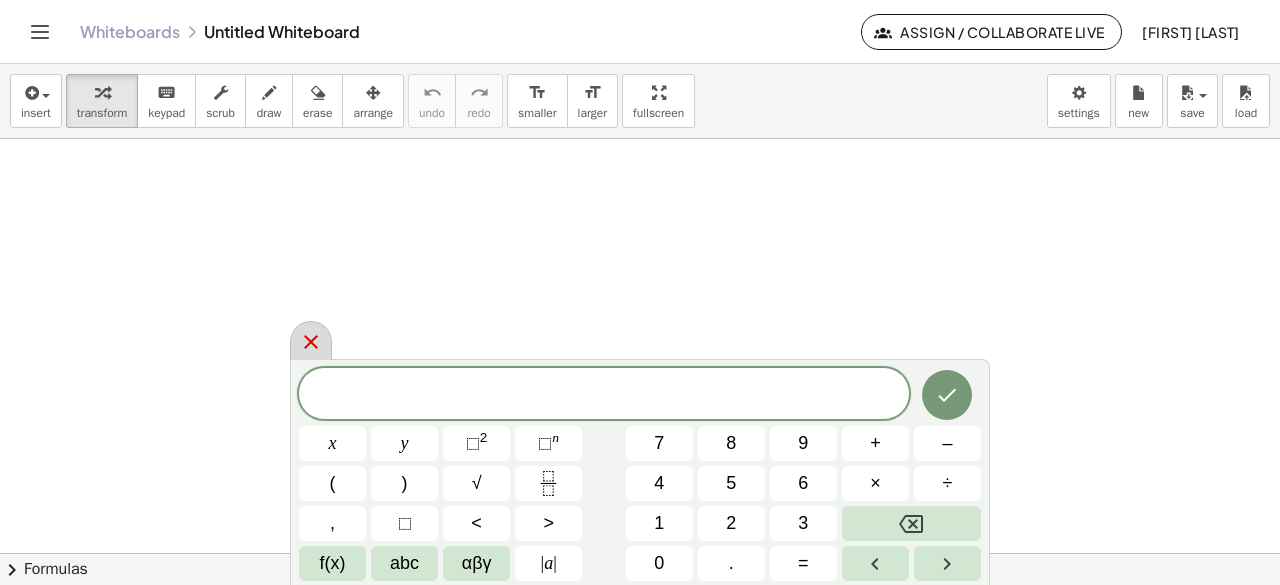 click 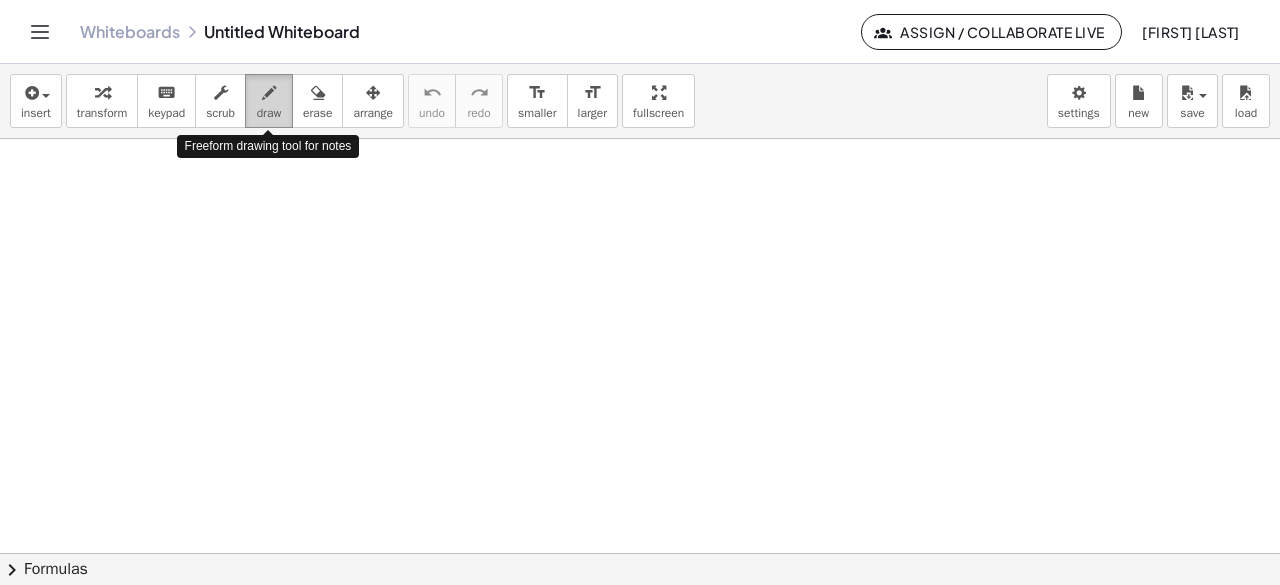 click at bounding box center (269, 92) 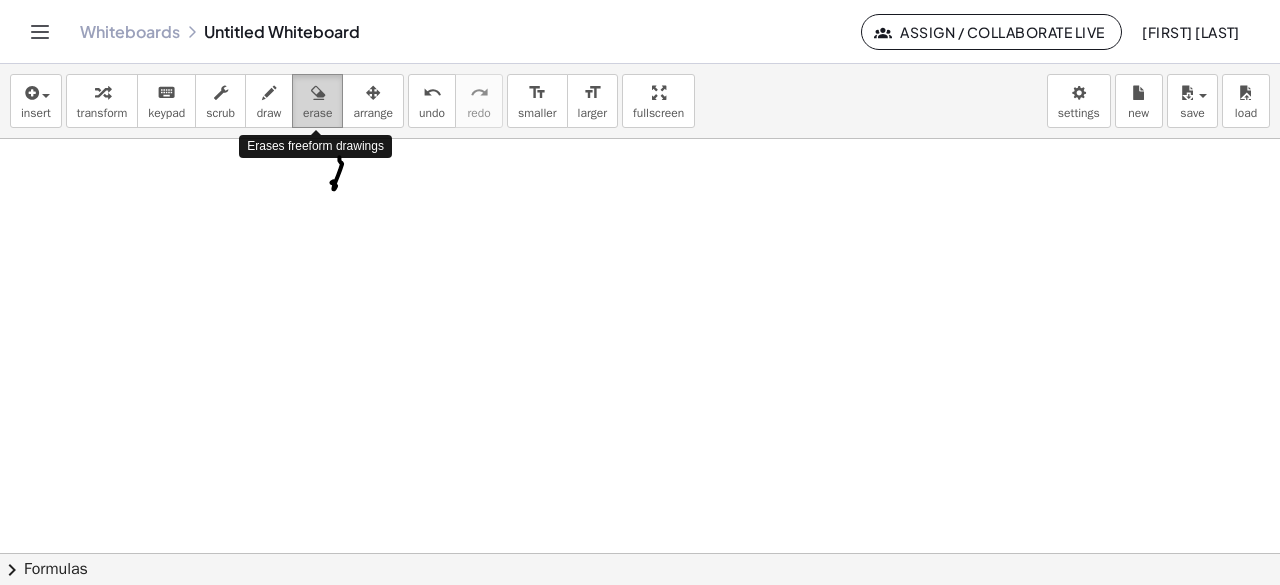 click on "erase" at bounding box center (317, 113) 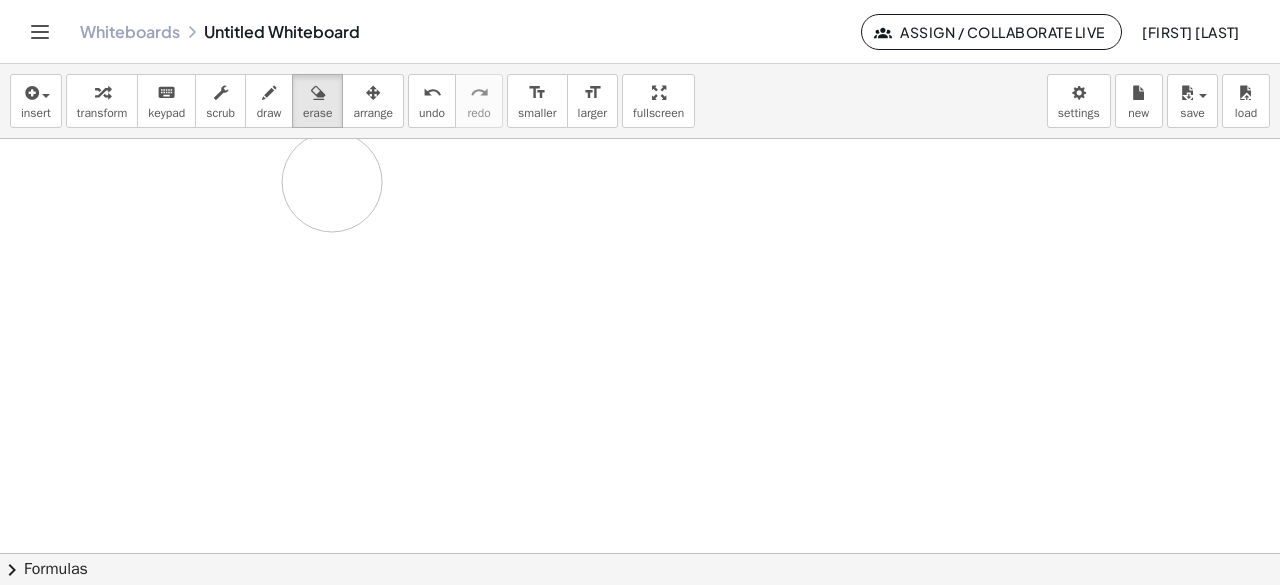 drag, startPoint x: 359, startPoint y: 224, endPoint x: 331, endPoint y: 185, distance: 48.010414 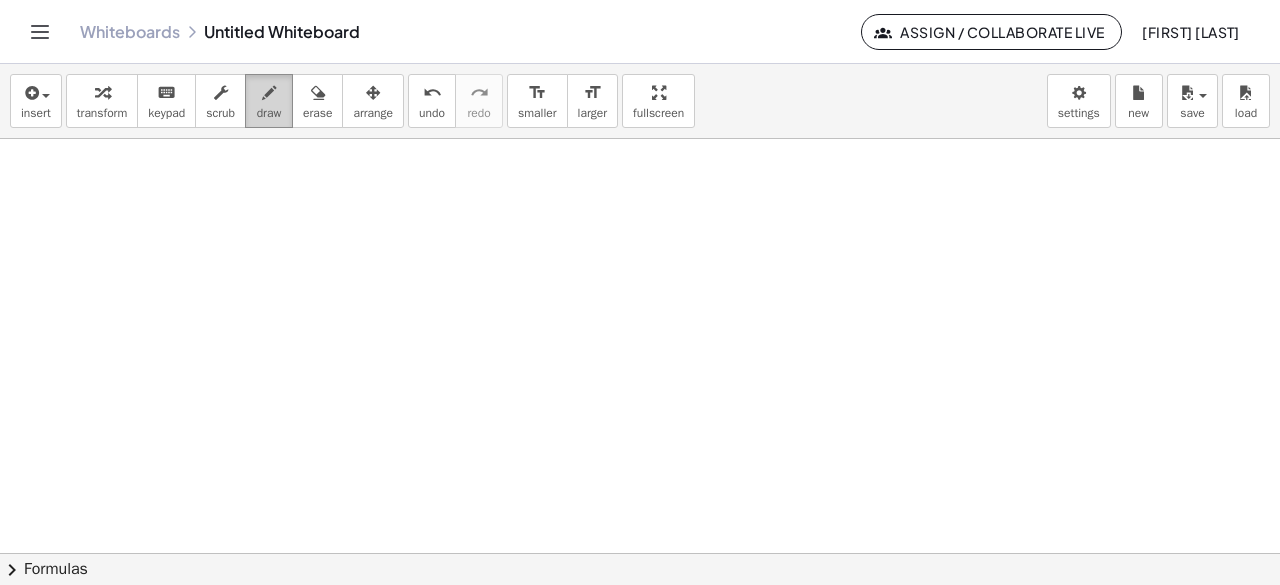 click on "draw" at bounding box center [269, 113] 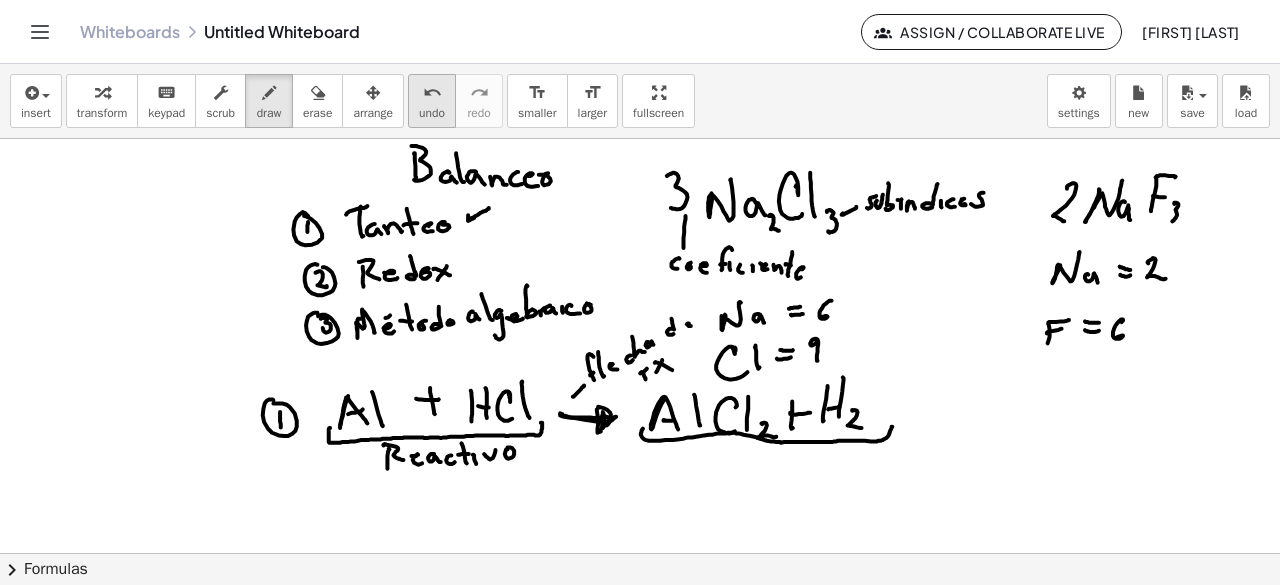 click on "undo" at bounding box center (432, 113) 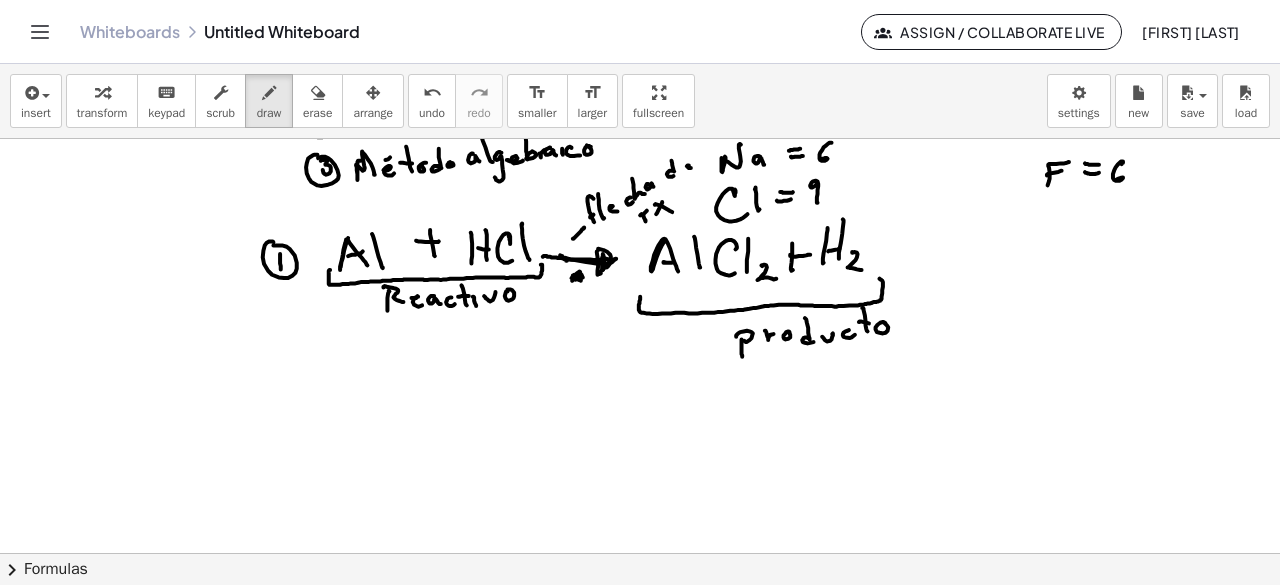 scroll, scrollTop: 160, scrollLeft: 0, axis: vertical 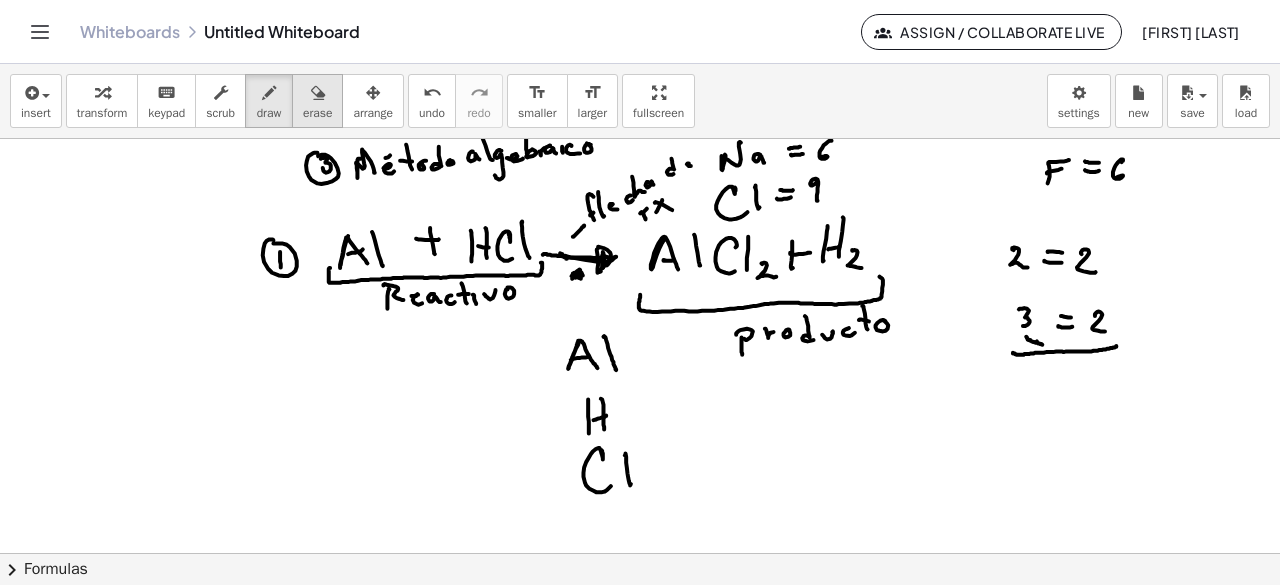 click on "erase" at bounding box center (317, 113) 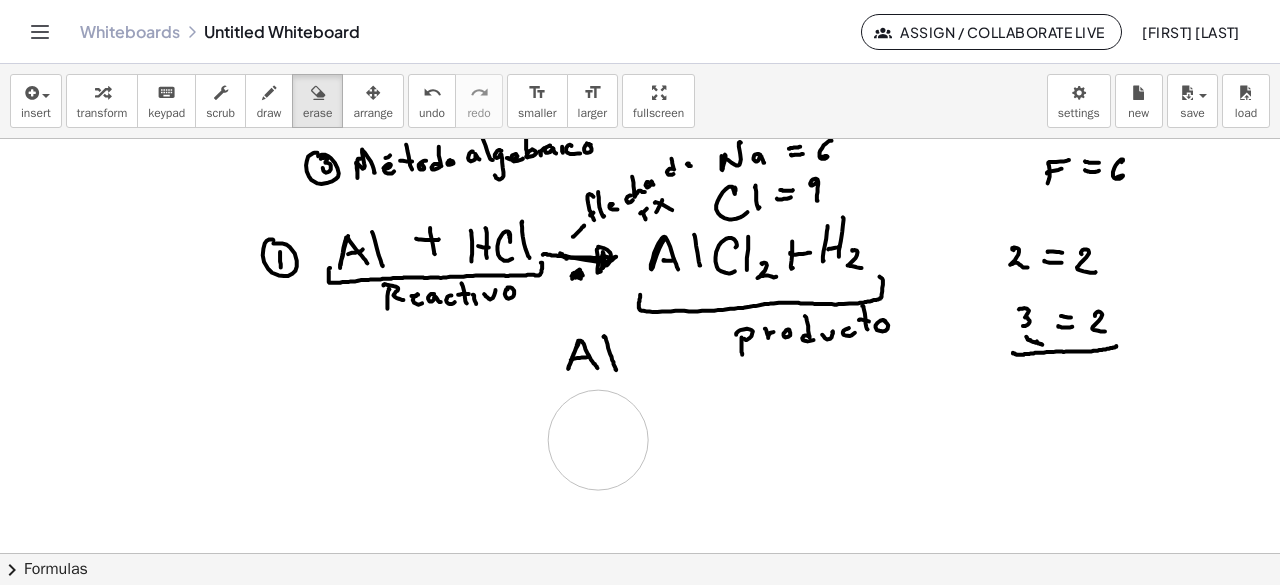 drag, startPoint x: 600, startPoint y: 452, endPoint x: 598, endPoint y: 439, distance: 13.152946 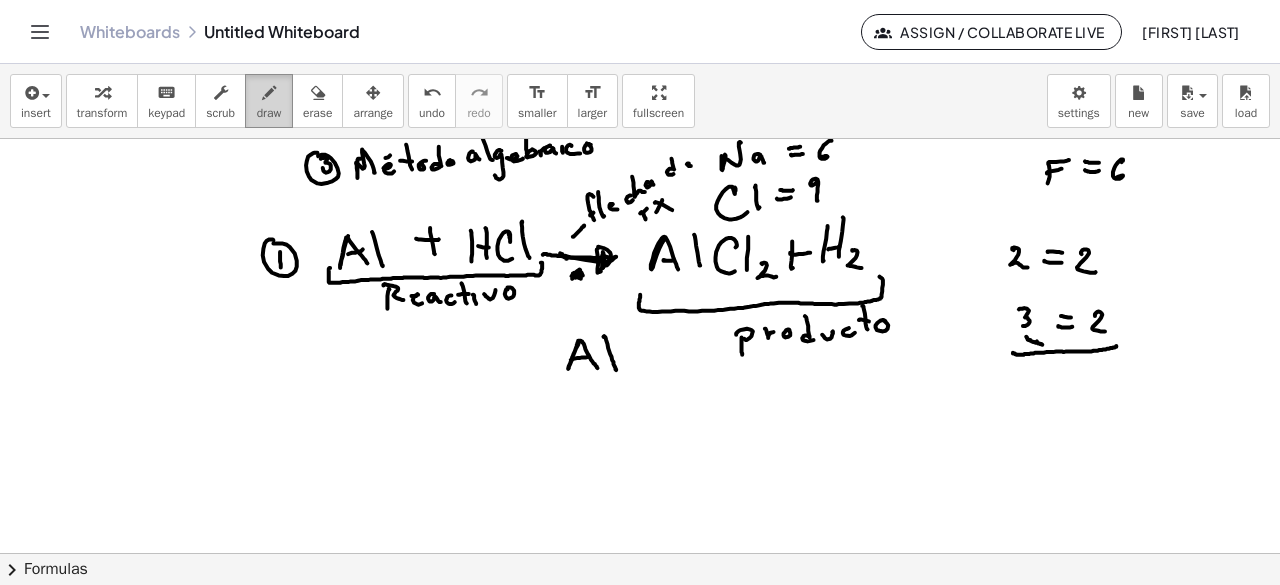 click on "draw" at bounding box center [269, 101] 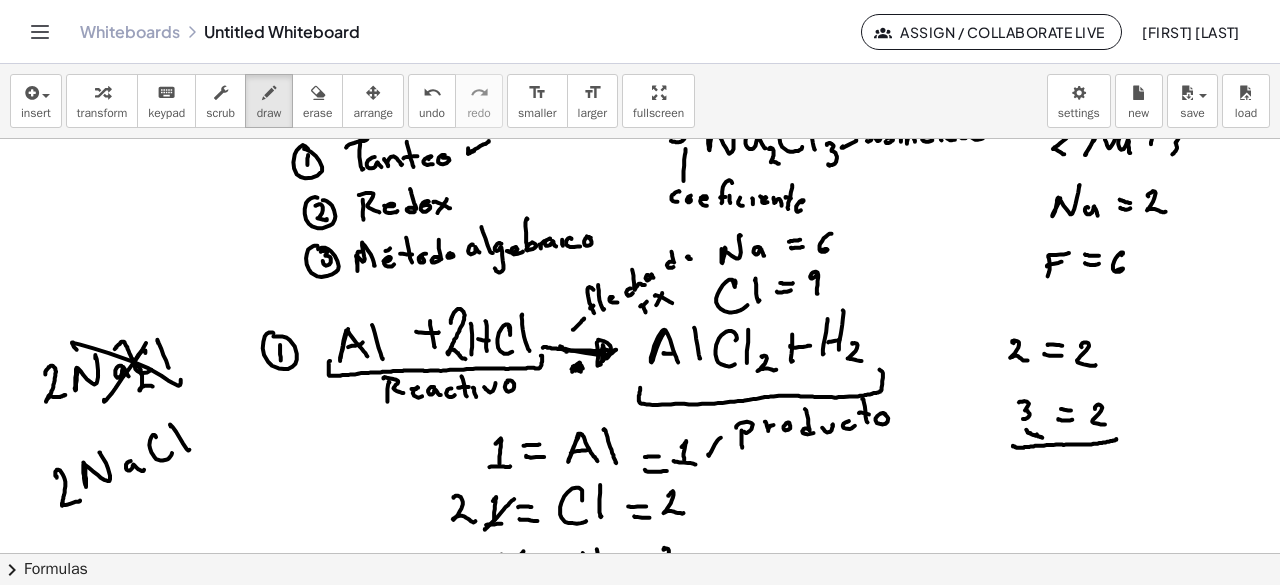 scroll, scrollTop: 0, scrollLeft: 0, axis: both 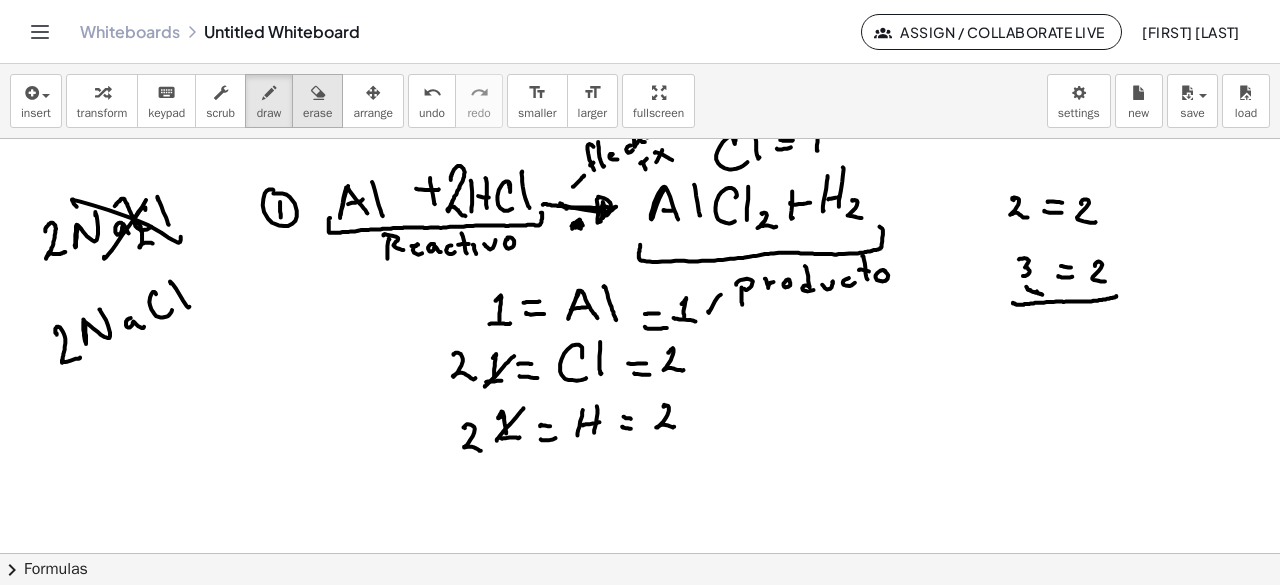 click on "erase" at bounding box center (317, 113) 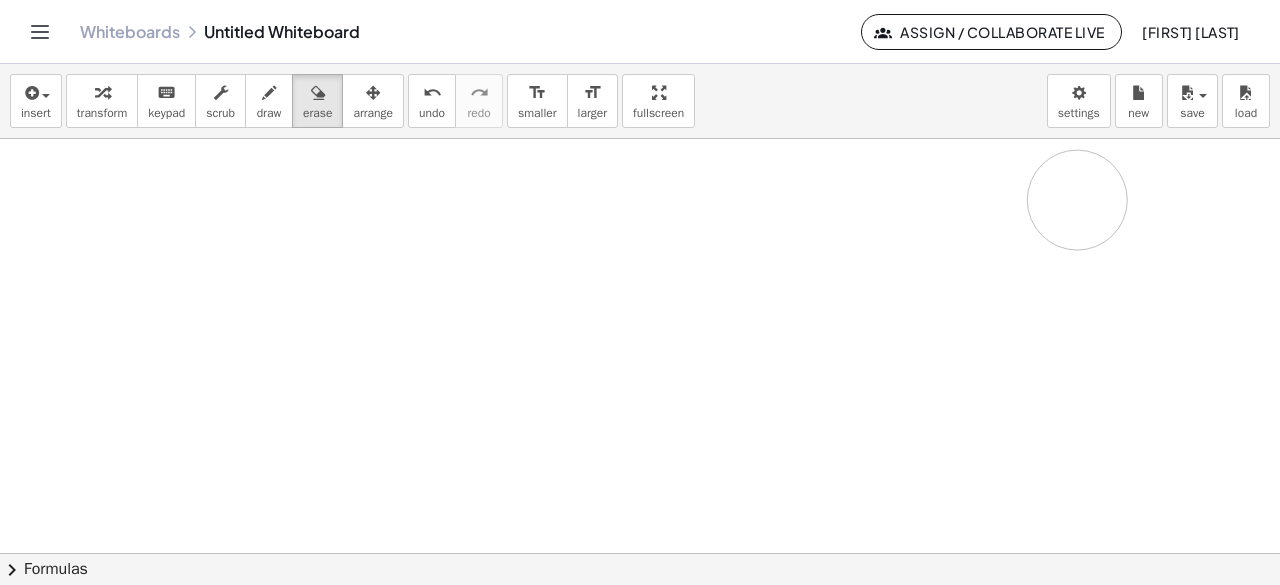drag, startPoint x: 157, startPoint y: 256, endPoint x: 1279, endPoint y: 266, distance: 1122.0446 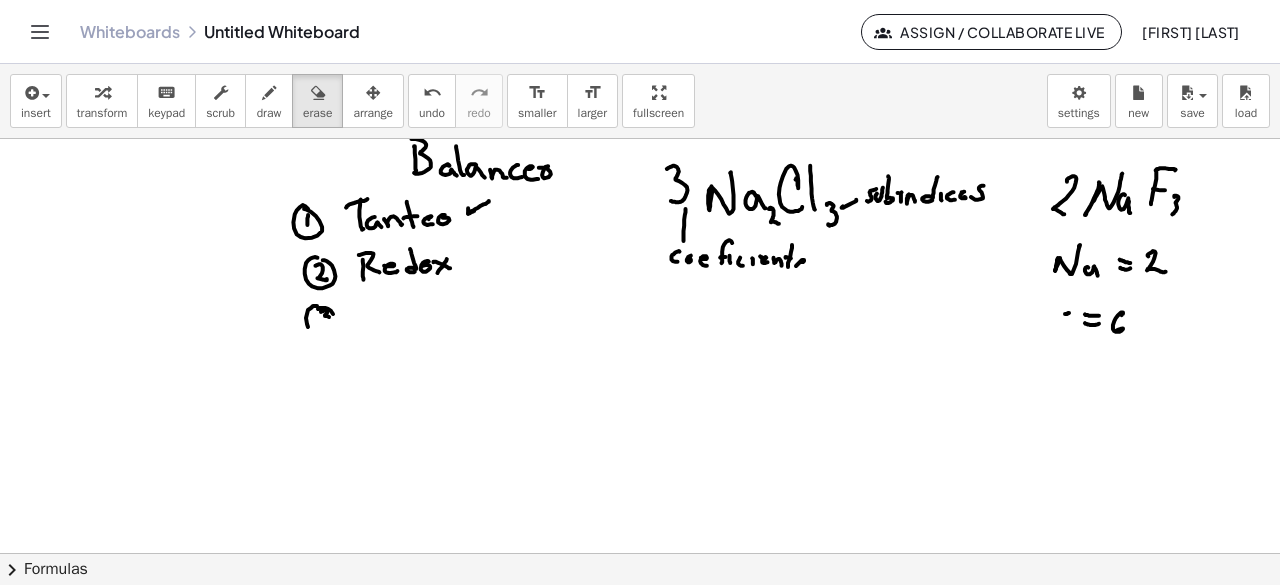 scroll, scrollTop: 0, scrollLeft: 0, axis: both 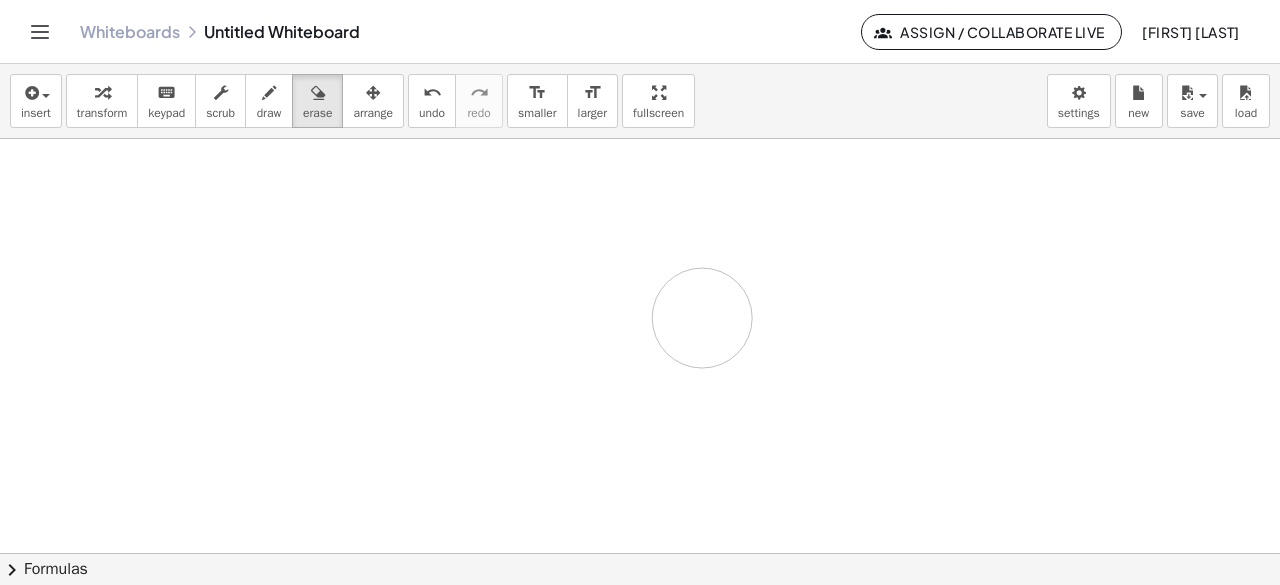 drag, startPoint x: 450, startPoint y: 516, endPoint x: 702, endPoint y: 317, distance: 321.09967 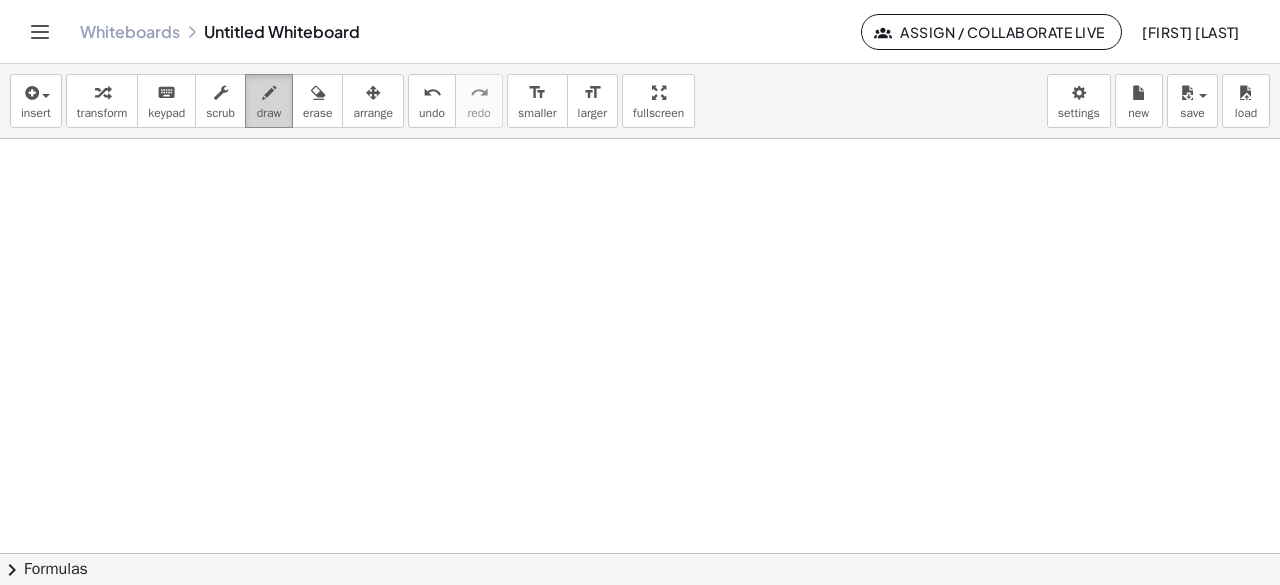 click on "draw" at bounding box center (269, 113) 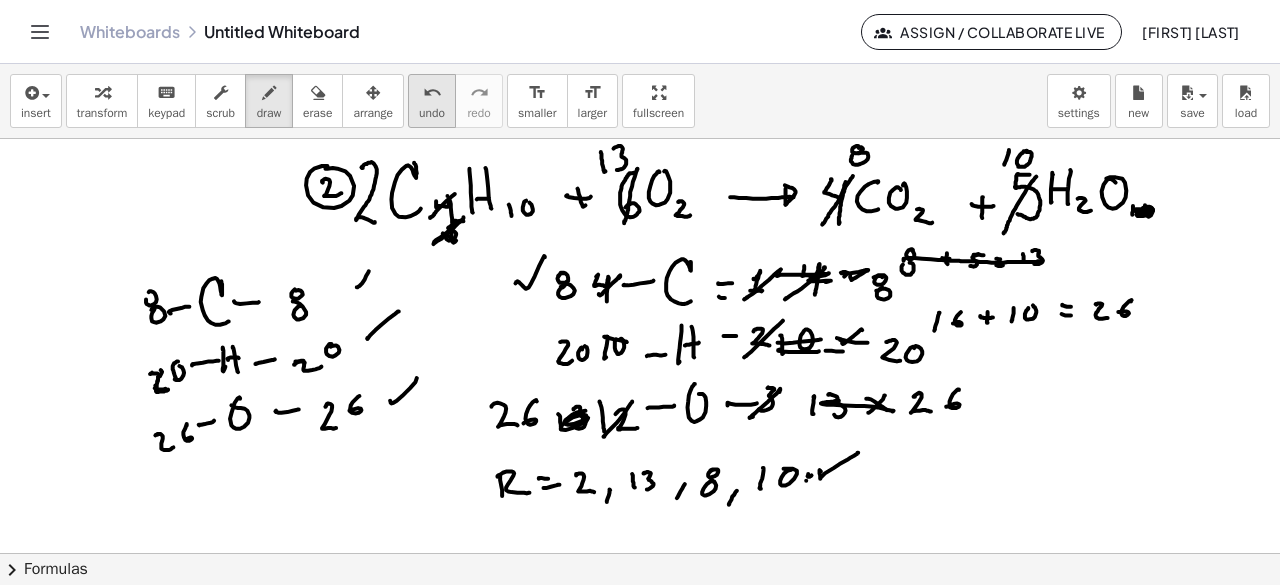 click on "undo undo" at bounding box center [432, 101] 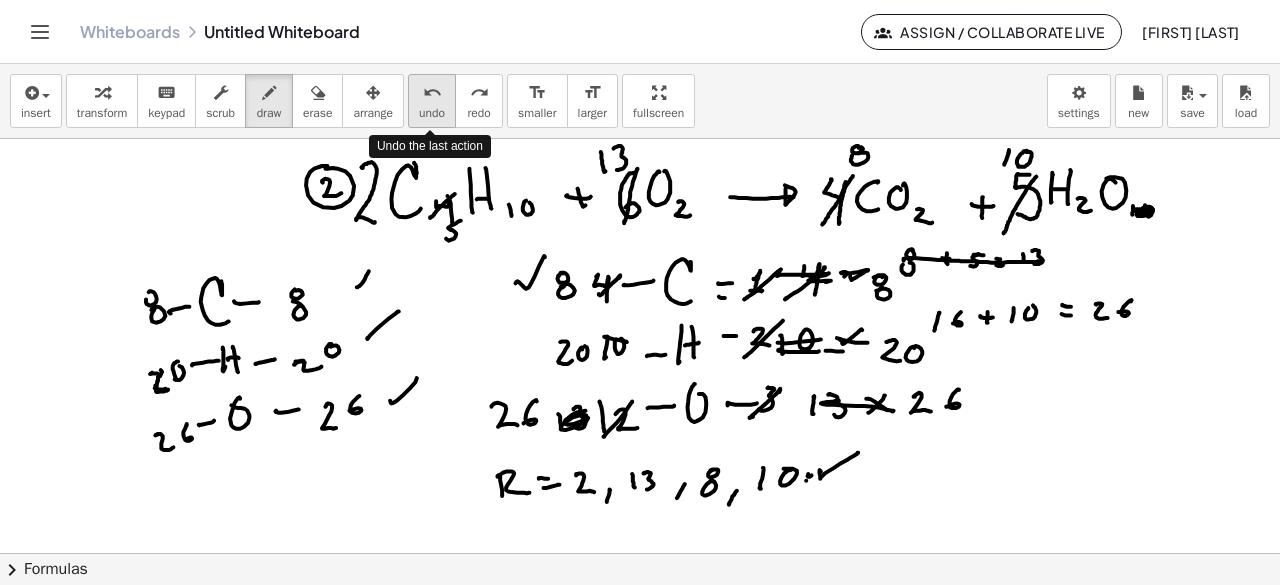 click on "undo undo" at bounding box center [432, 101] 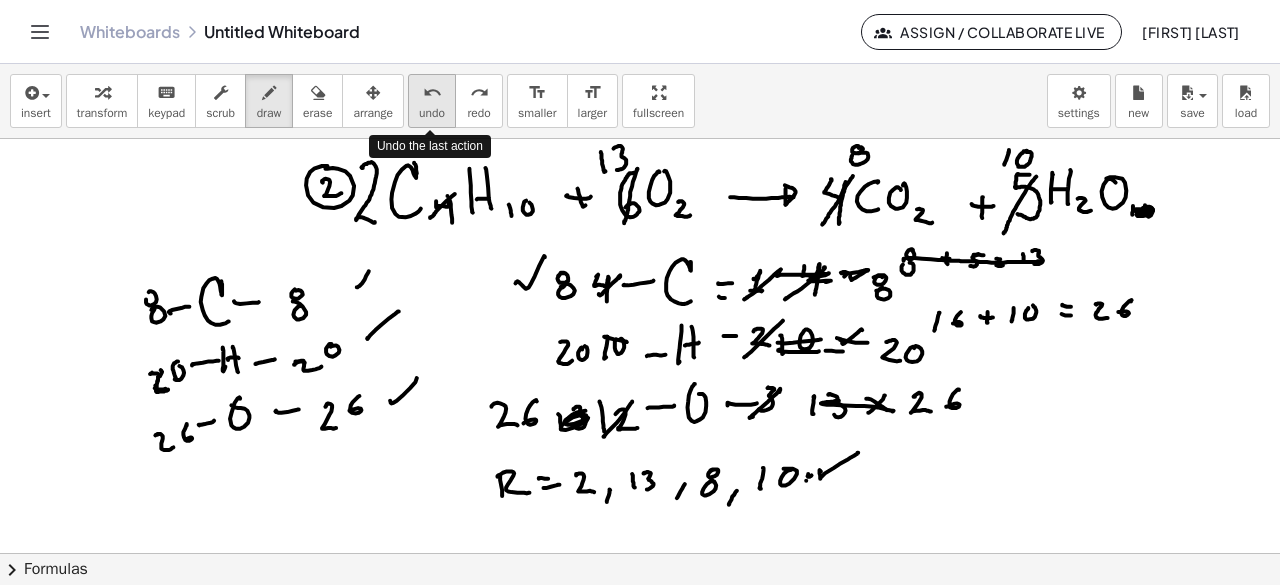 click on "undo undo" at bounding box center [432, 101] 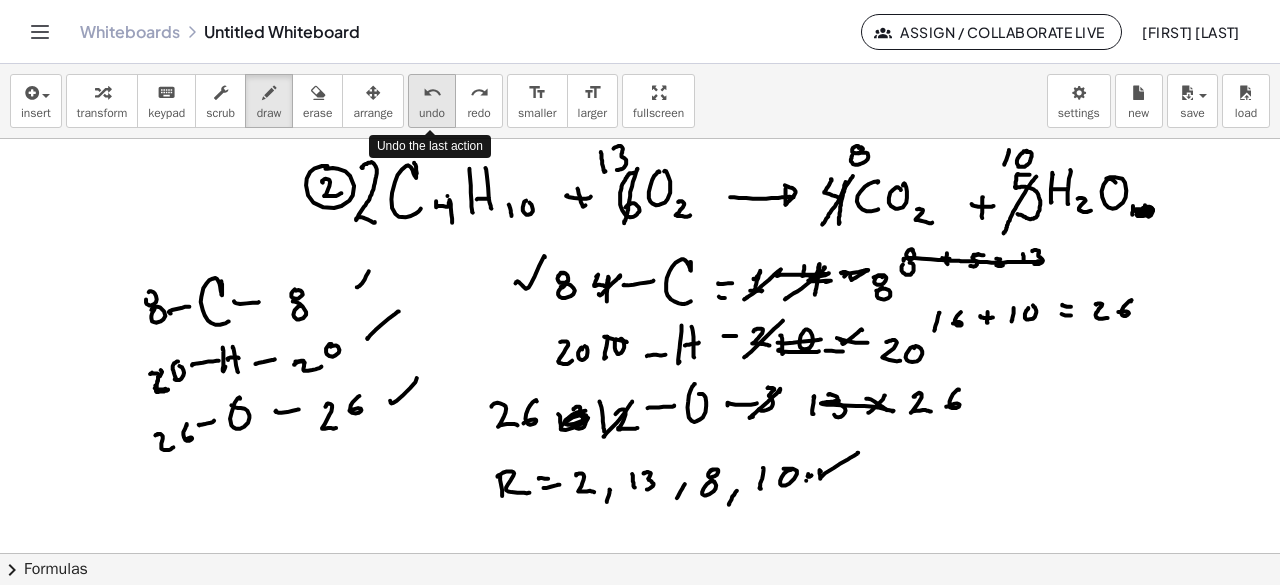 click on "undo undo" at bounding box center (432, 101) 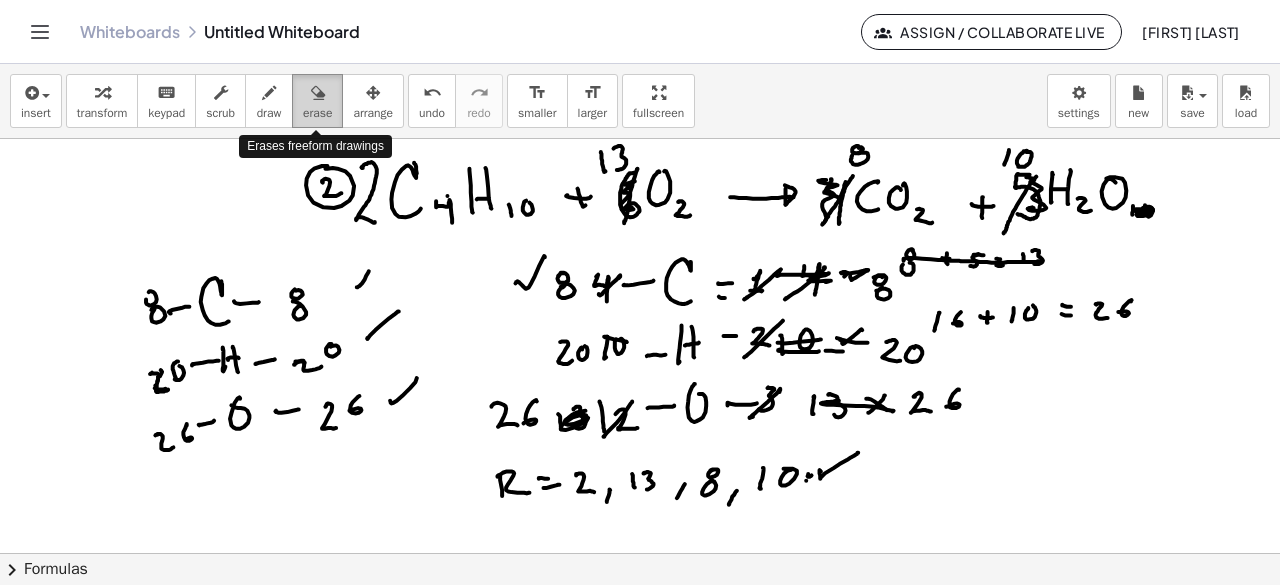 click on "erase" at bounding box center (317, 113) 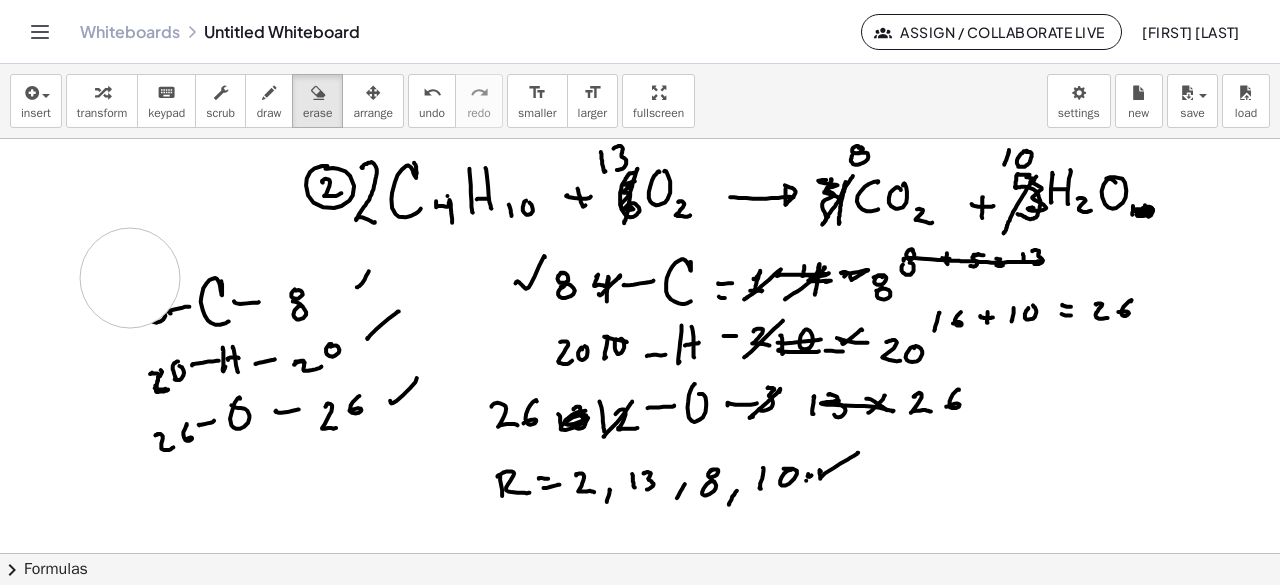 click at bounding box center [640, 554] 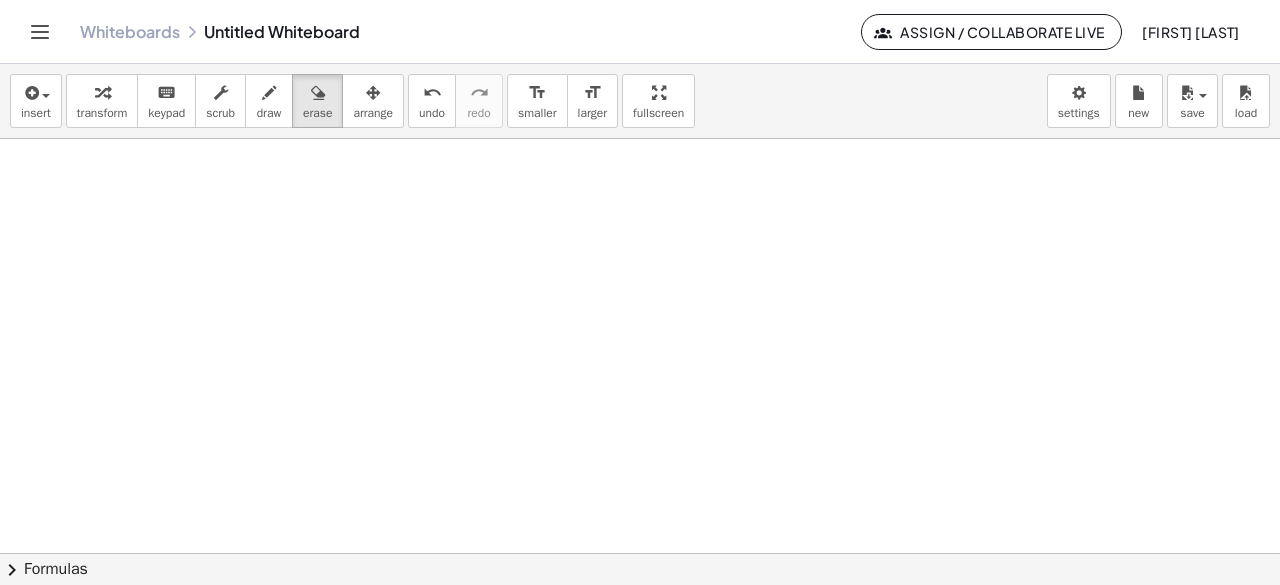 drag, startPoint x: 130, startPoint y: 277, endPoint x: 520, endPoint y: 632, distance: 527.37555 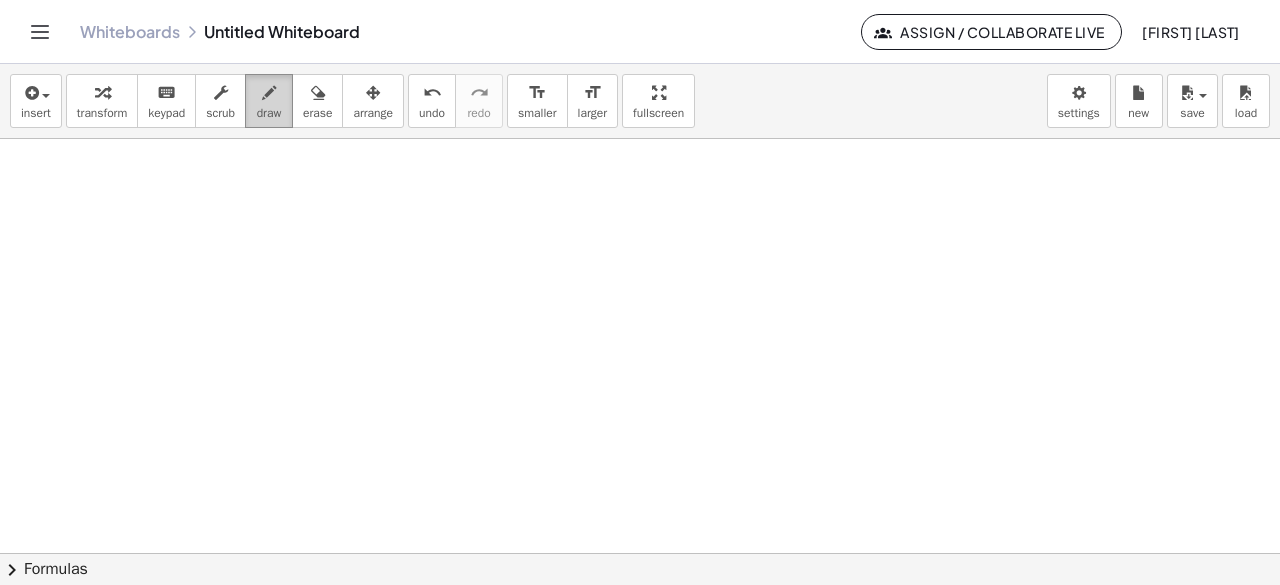 click at bounding box center (269, 93) 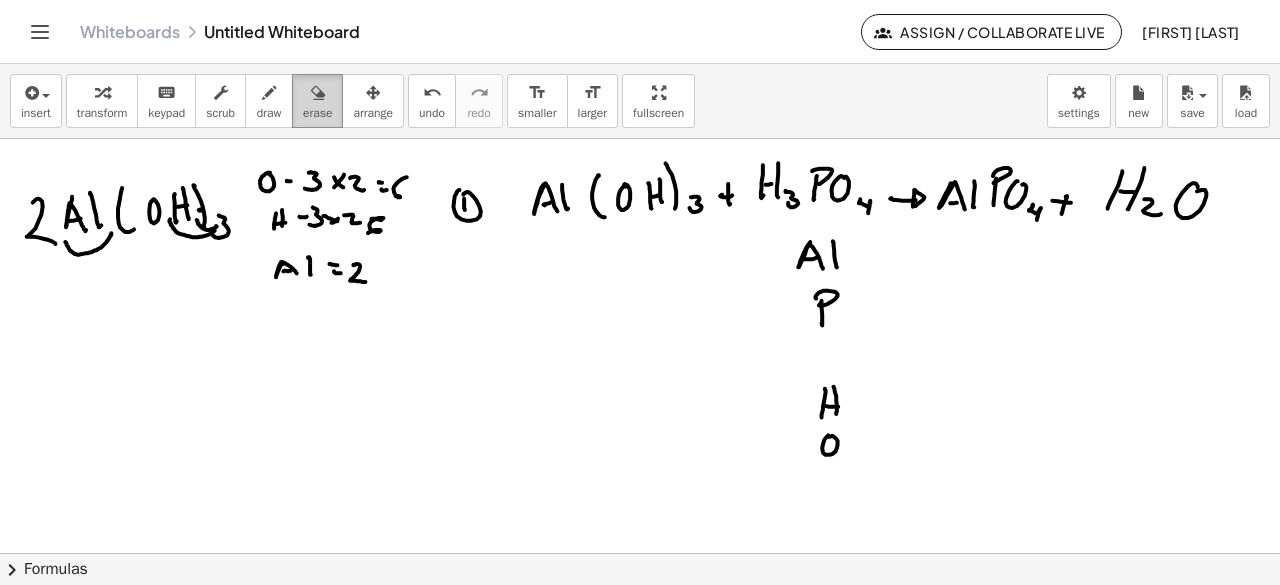 click on "erase" at bounding box center [317, 113] 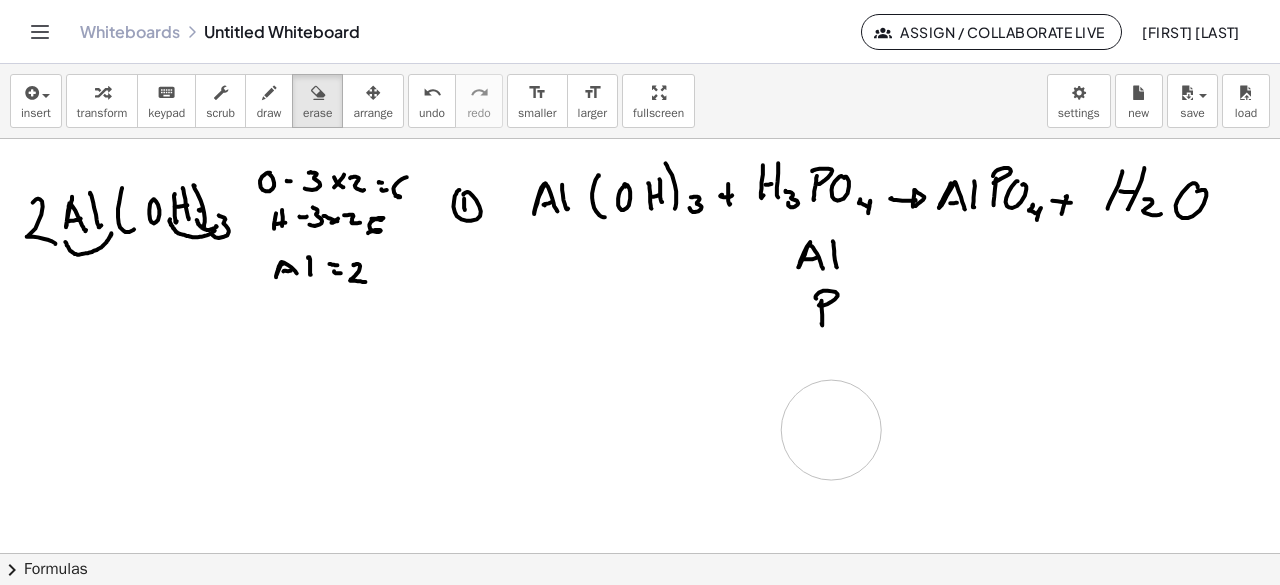 drag, startPoint x: 870, startPoint y: 484, endPoint x: 831, endPoint y: 427, distance: 69.065186 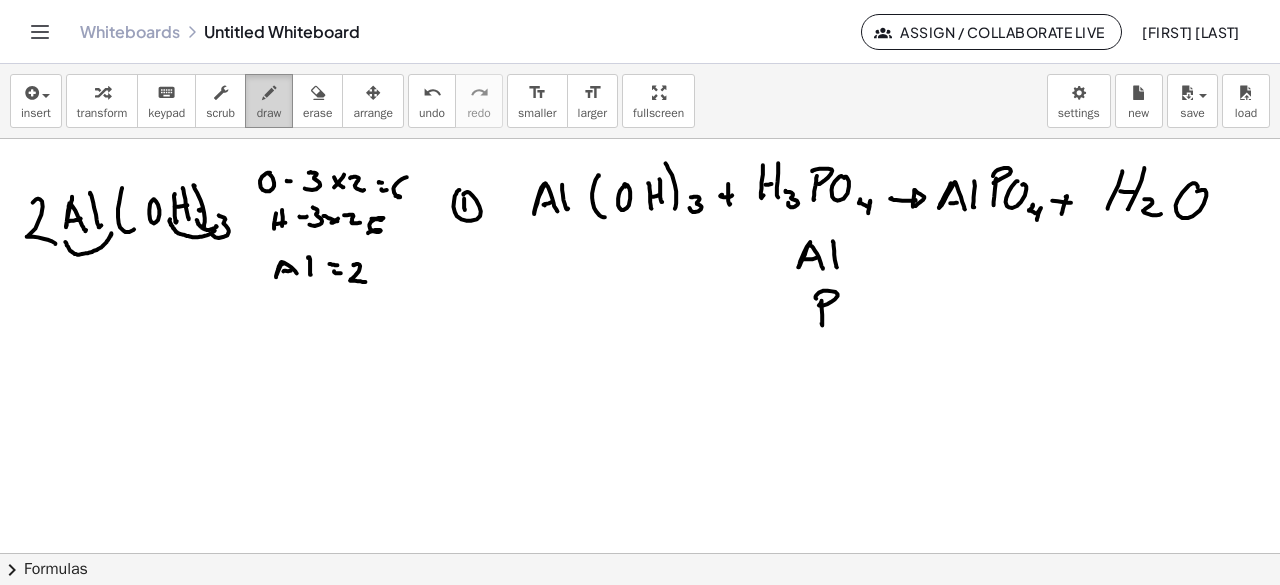 click at bounding box center [269, 92] 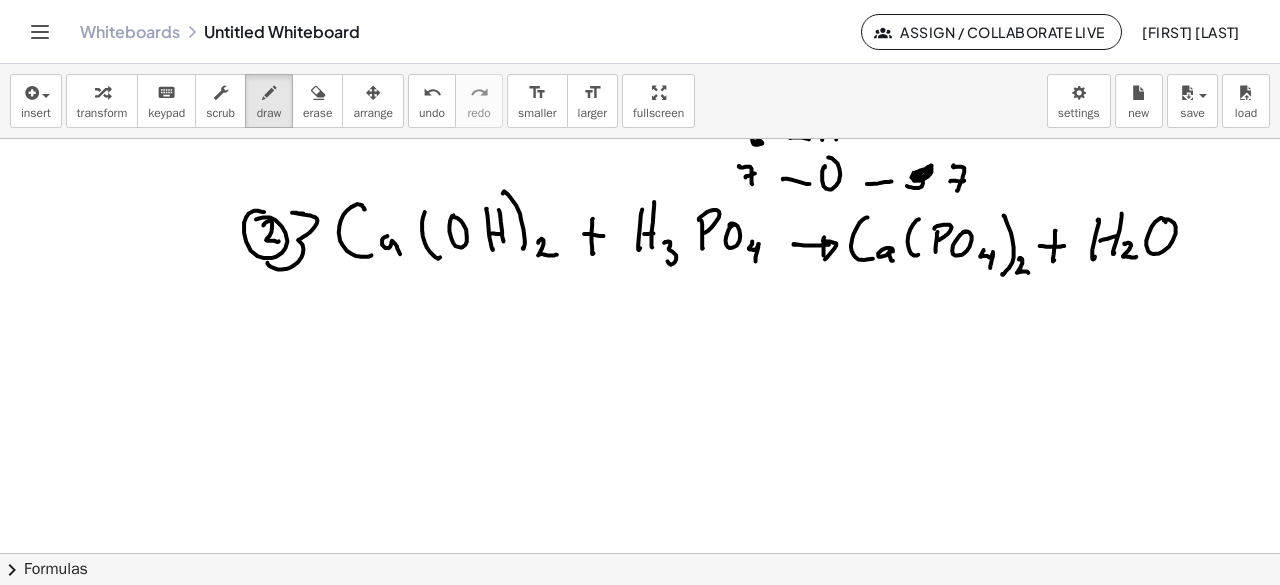 scroll, scrollTop: 237, scrollLeft: 0, axis: vertical 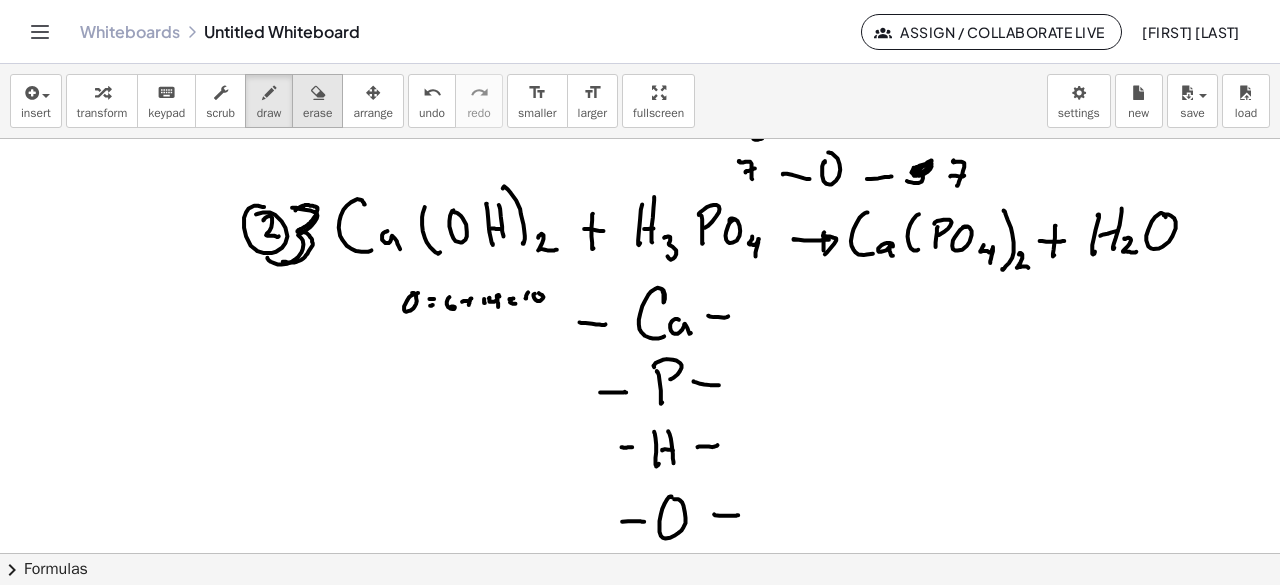 click at bounding box center (317, 92) 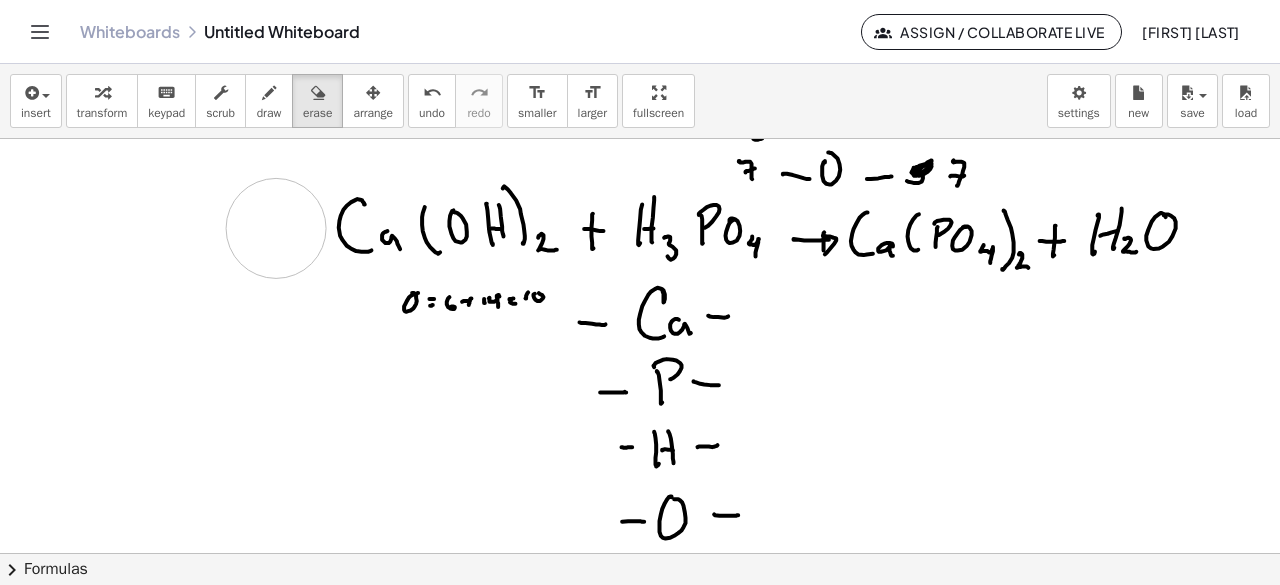 drag, startPoint x: 274, startPoint y: 247, endPoint x: 276, endPoint y: 229, distance: 18.110771 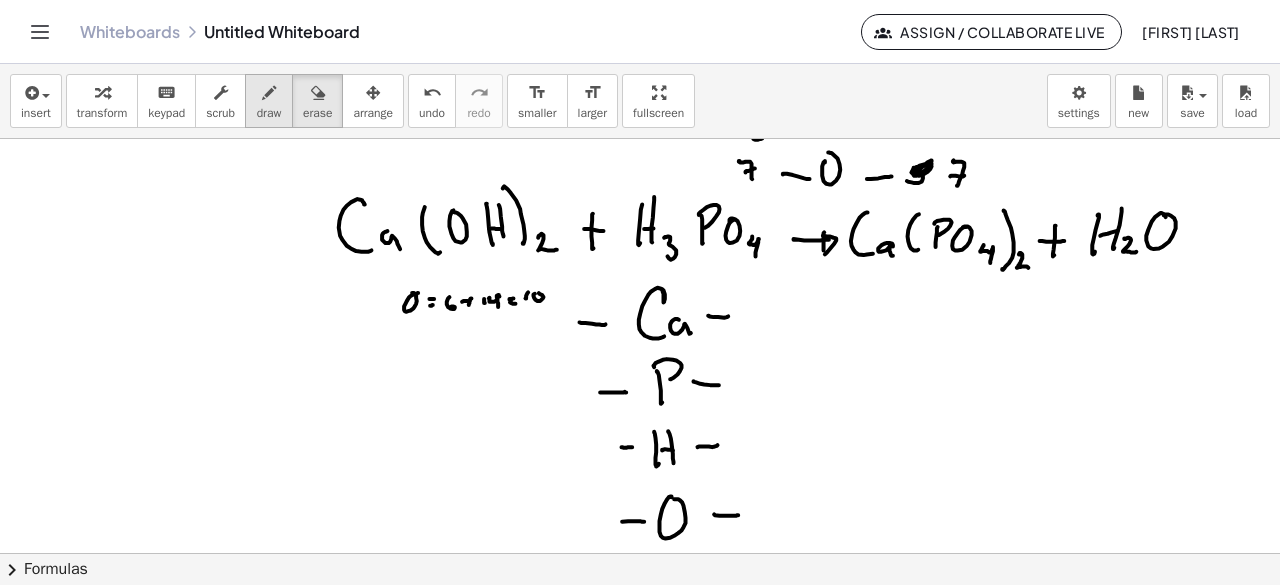 click on "draw" at bounding box center (269, 101) 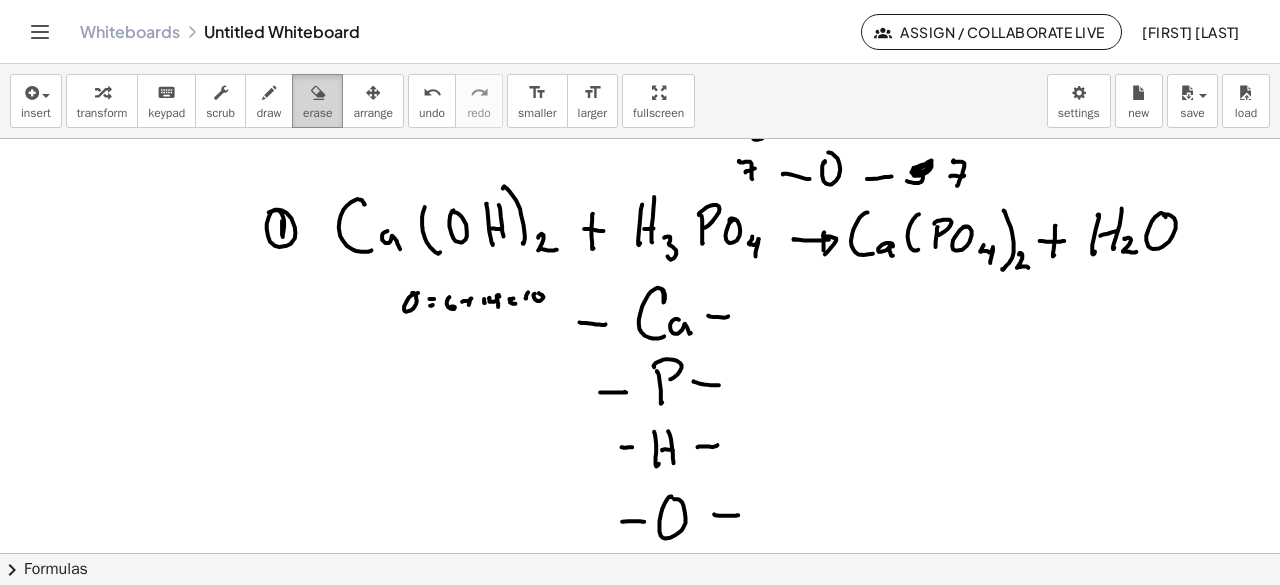 click at bounding box center [318, 93] 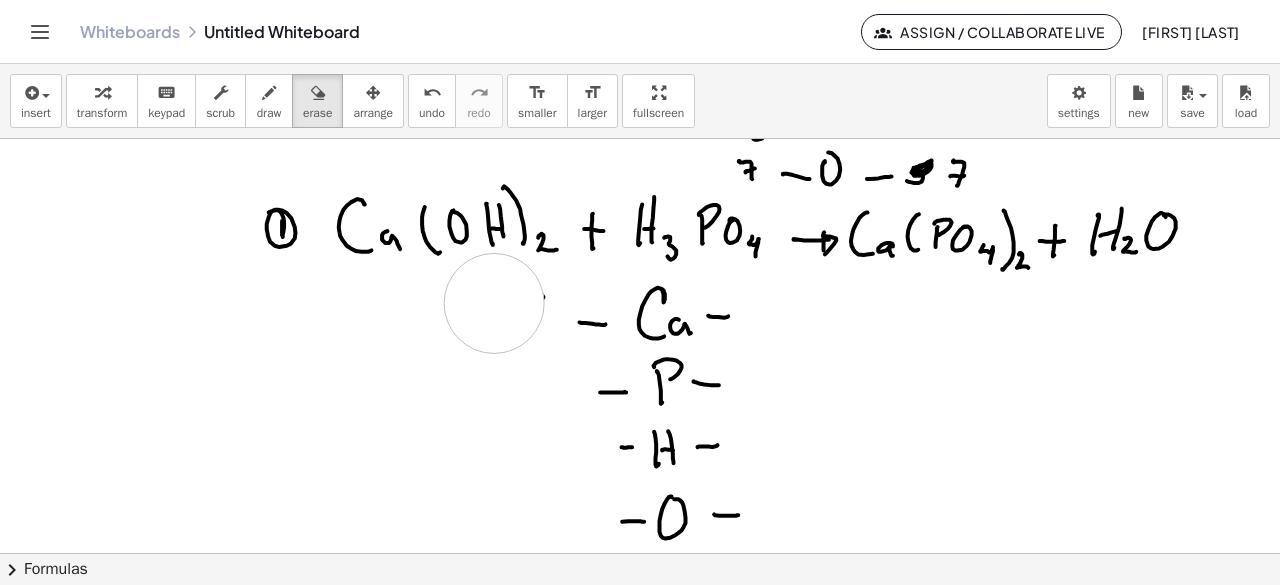 drag, startPoint x: 426, startPoint y: 308, endPoint x: 494, endPoint y: 302, distance: 68.26419 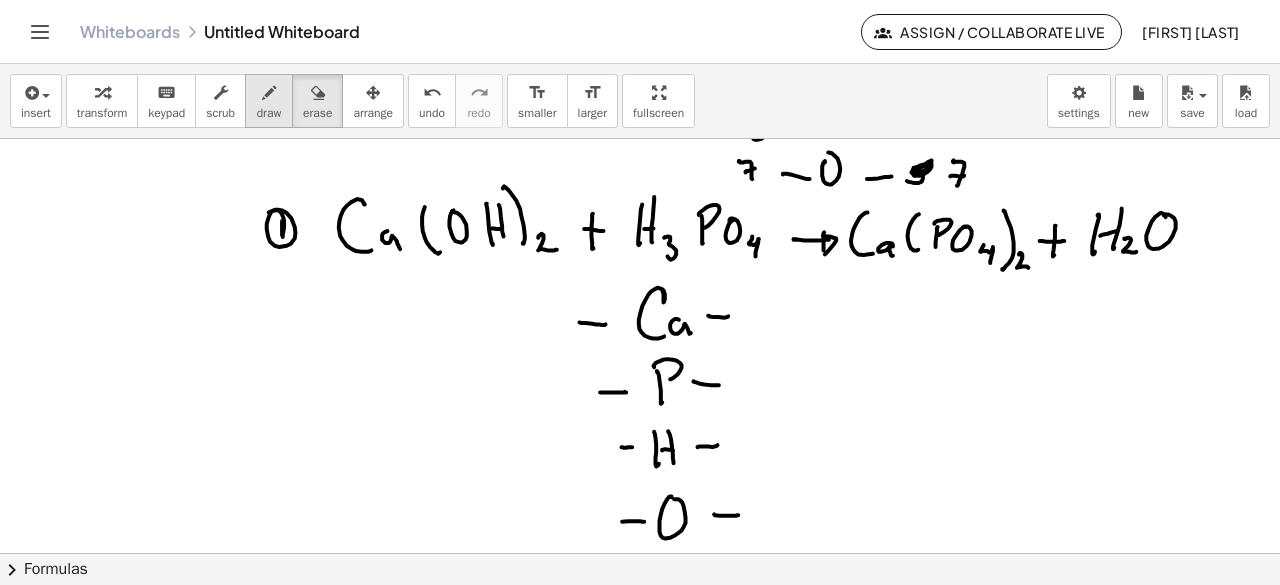 click on "draw" at bounding box center [269, 113] 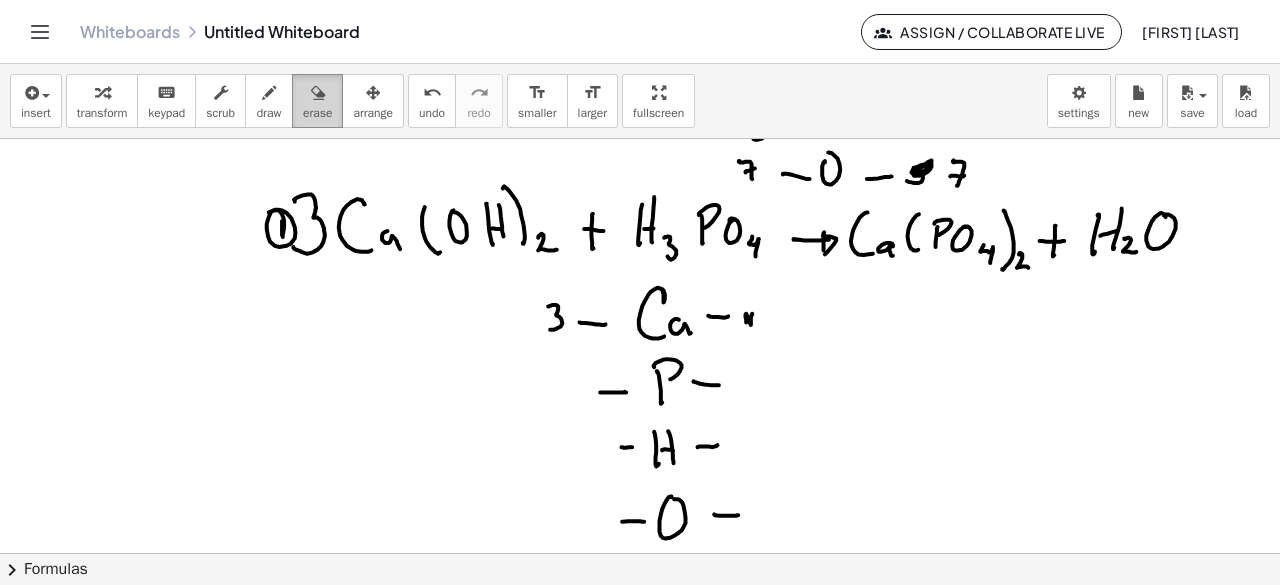 click at bounding box center [317, 92] 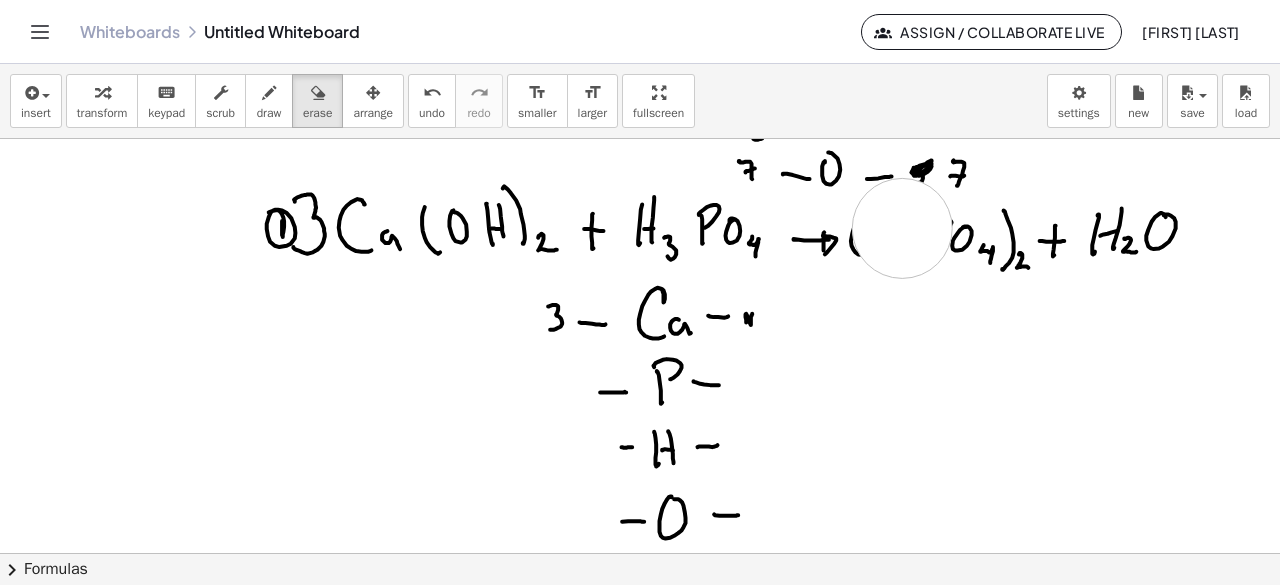 click at bounding box center (640, 317) 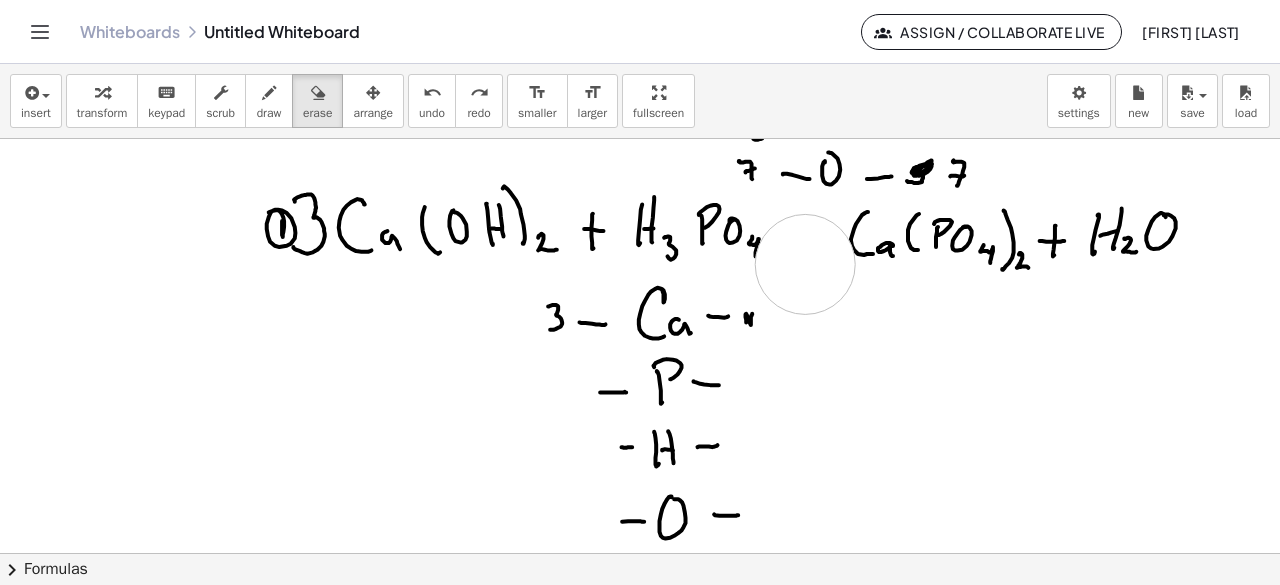 click at bounding box center (640, 317) 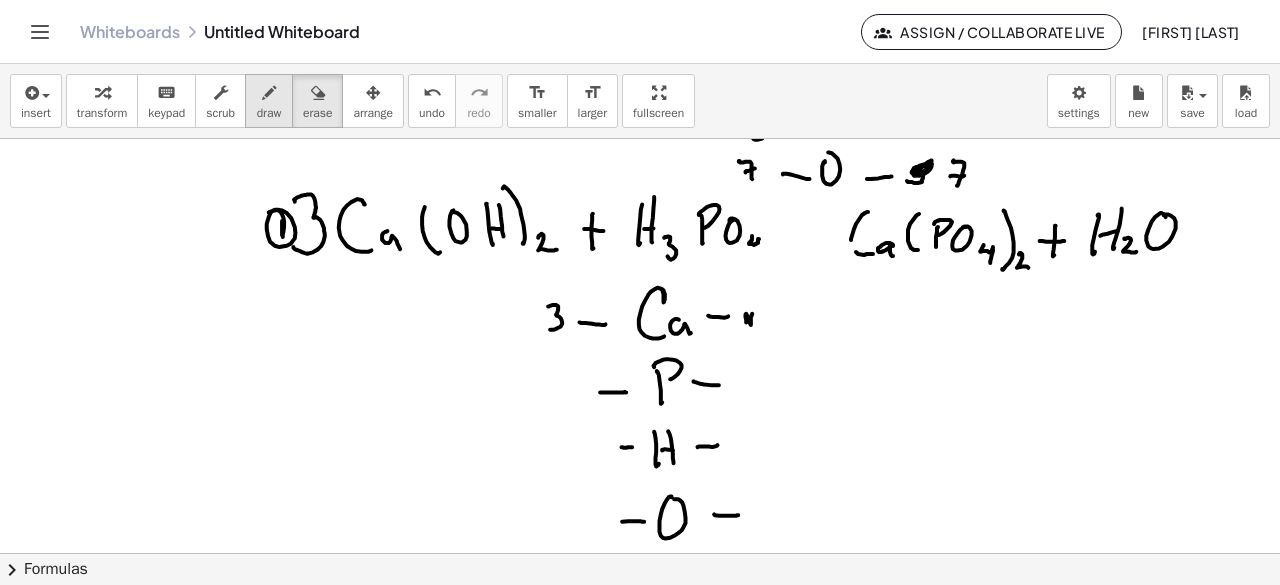 click at bounding box center [269, 93] 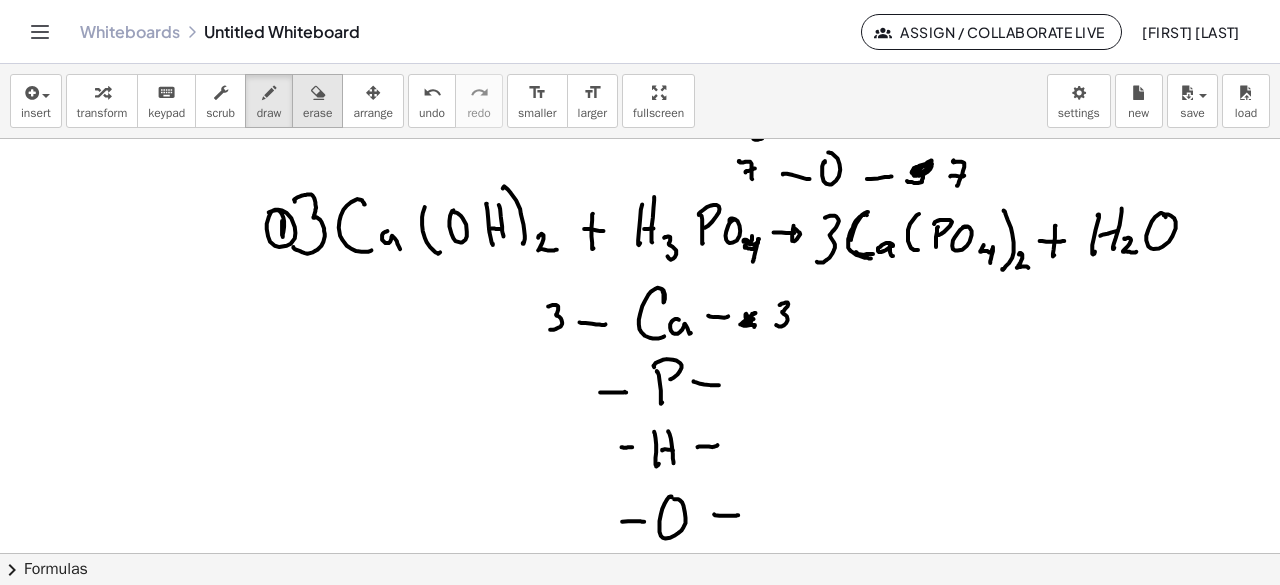 click at bounding box center (317, 92) 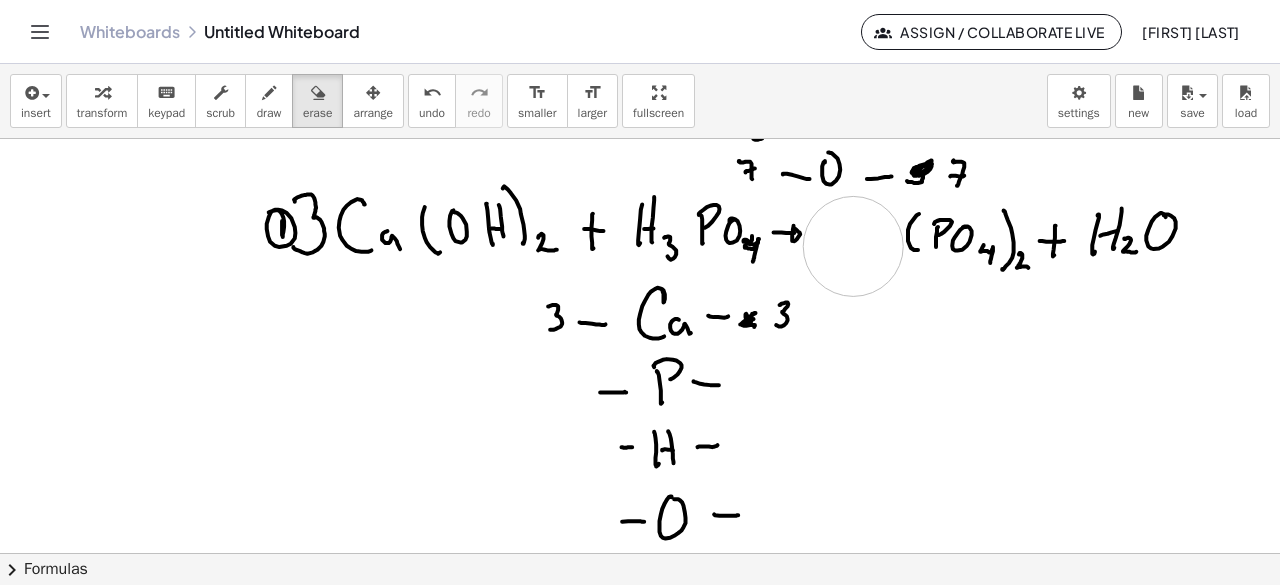 drag, startPoint x: 845, startPoint y: 281, endPoint x: 852, endPoint y: 246, distance: 35.69314 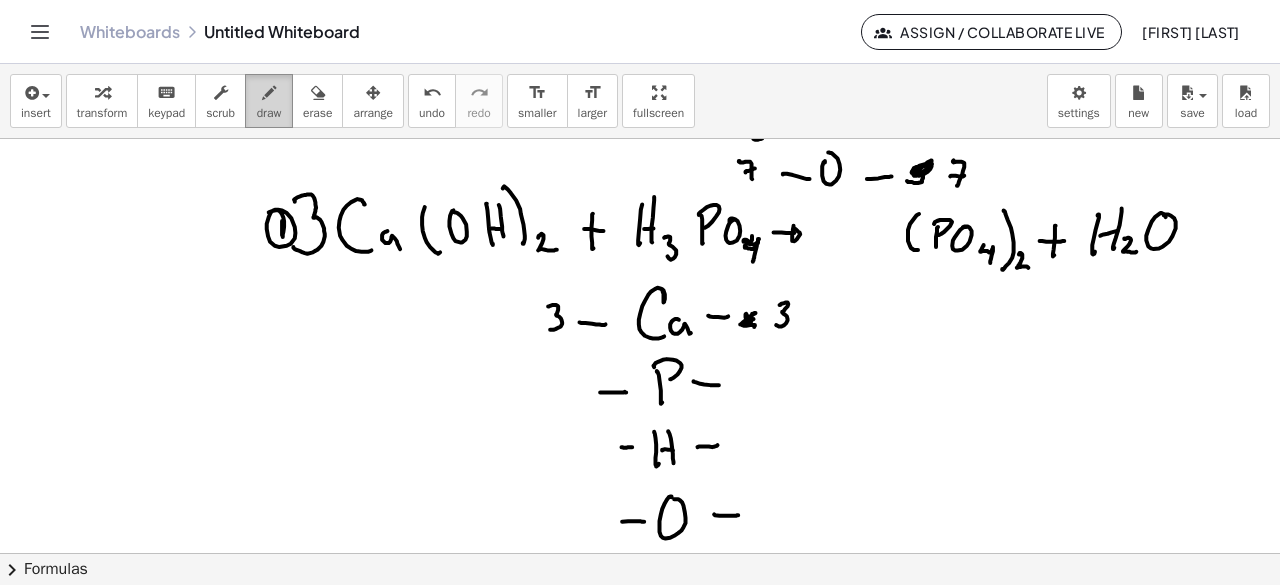 click on "draw" at bounding box center (269, 101) 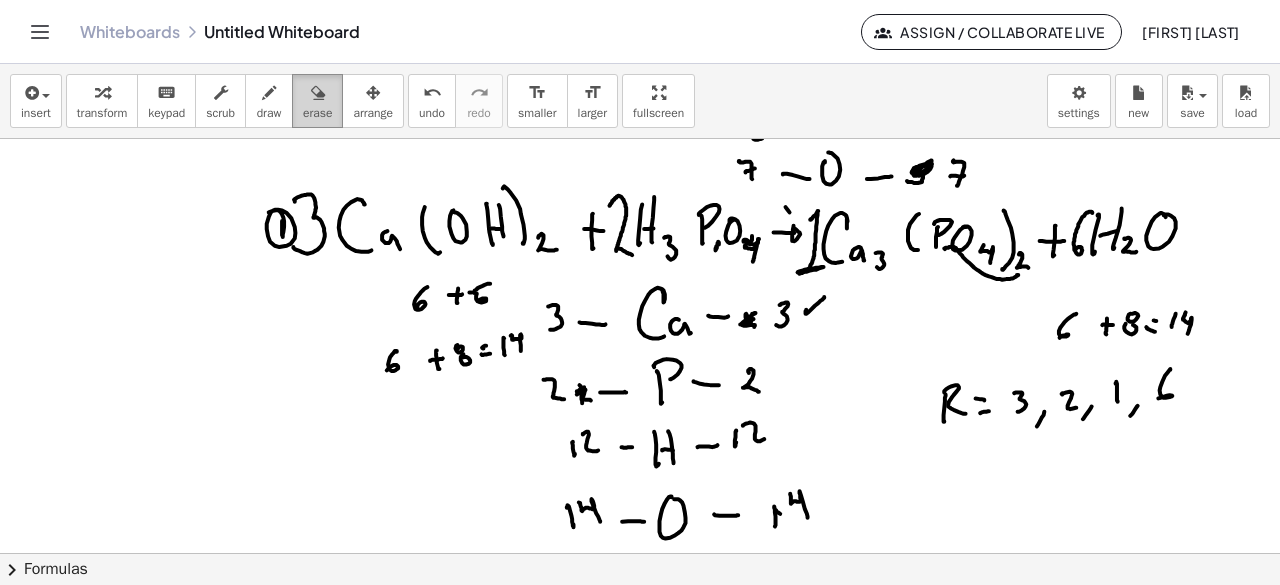 click on "erase" at bounding box center [317, 101] 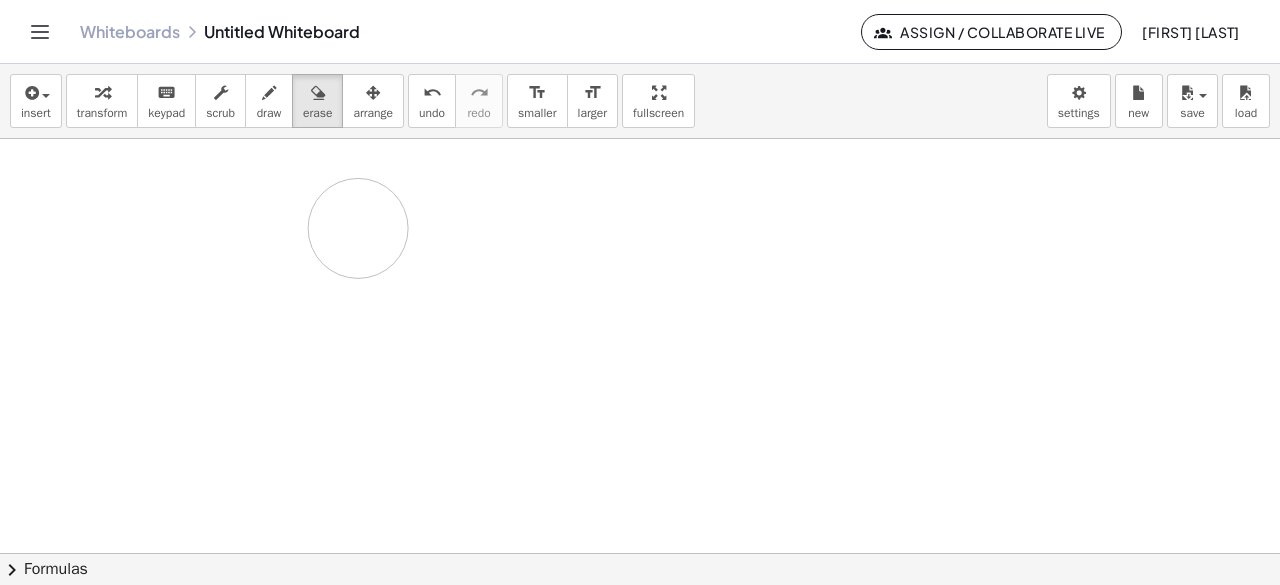 drag, startPoint x: 157, startPoint y: 255, endPoint x: 224, endPoint y: 181, distance: 99.824844 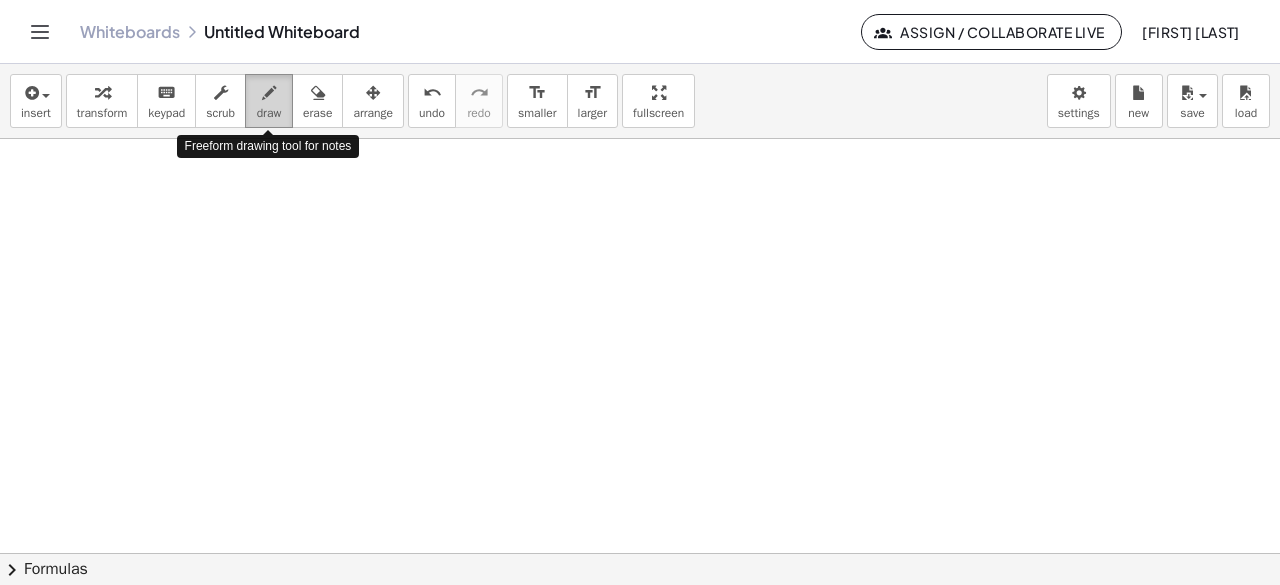 click on "draw" at bounding box center (269, 113) 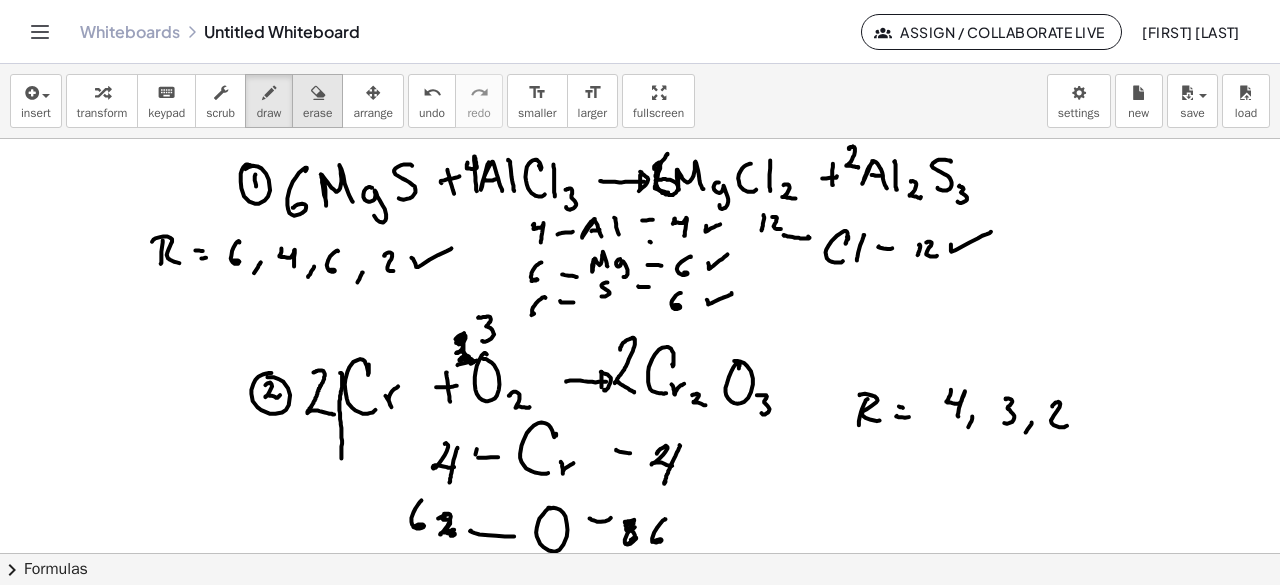 click on "erase" at bounding box center [317, 113] 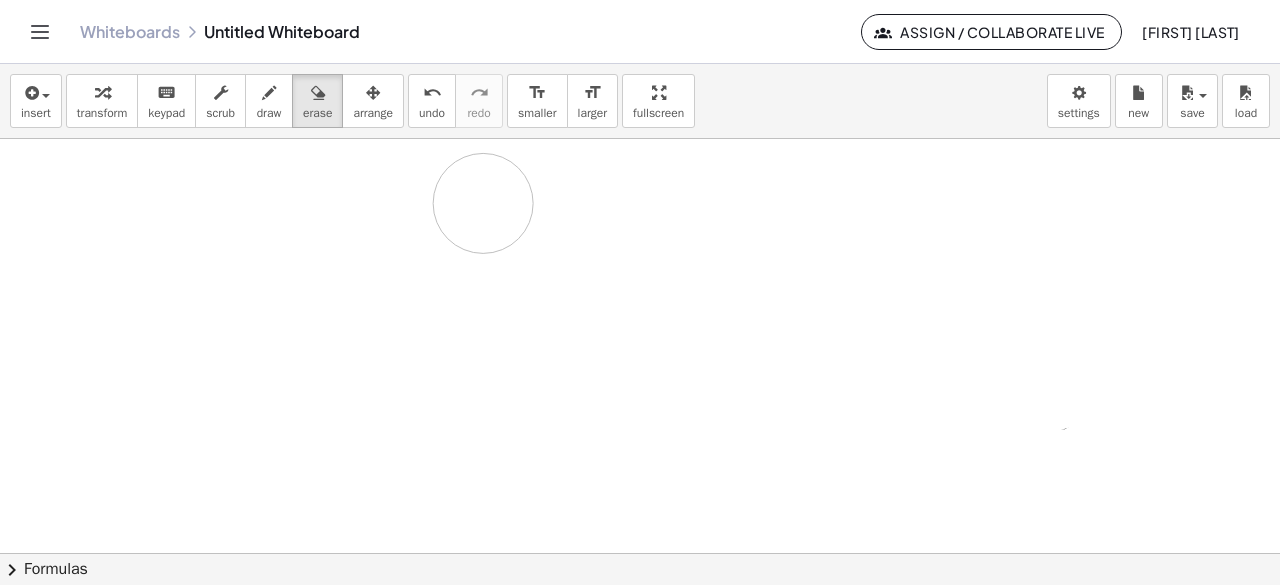 drag, startPoint x: 184, startPoint y: 228, endPoint x: 480, endPoint y: 199, distance: 297.4172 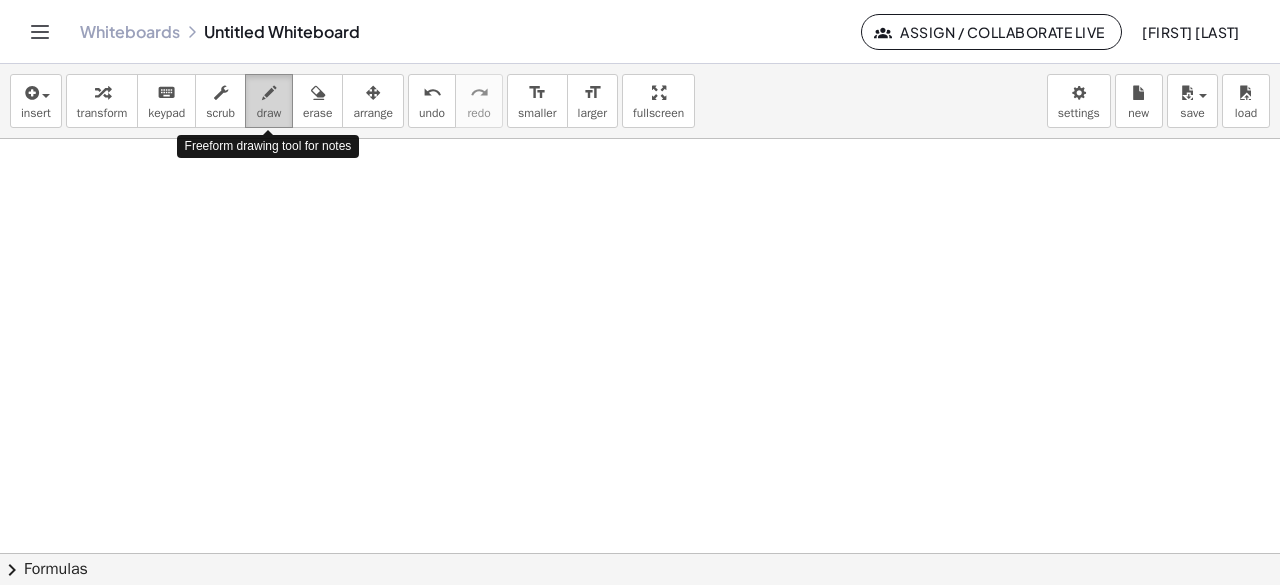 click at bounding box center [269, 92] 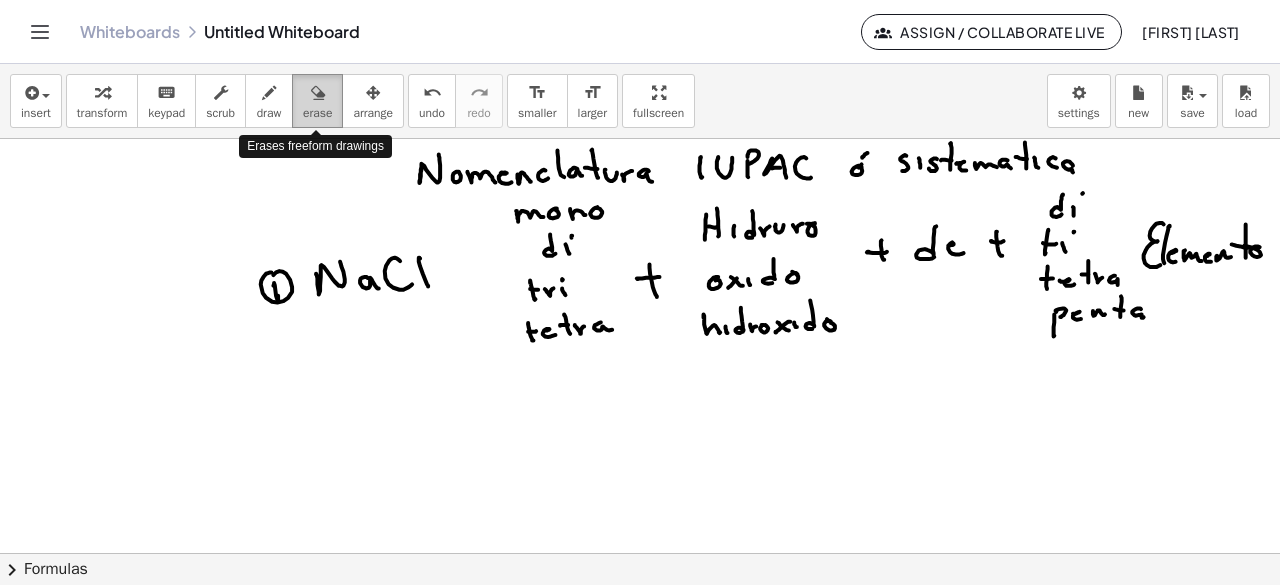 click on "erase" at bounding box center (317, 113) 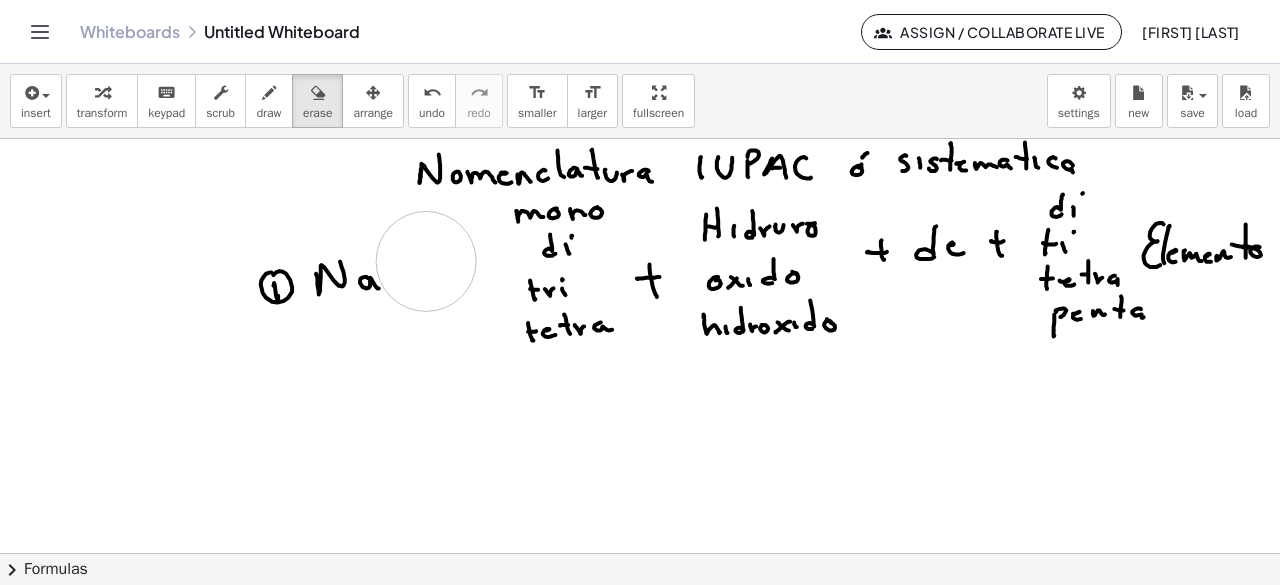 click at bounding box center [640, 317] 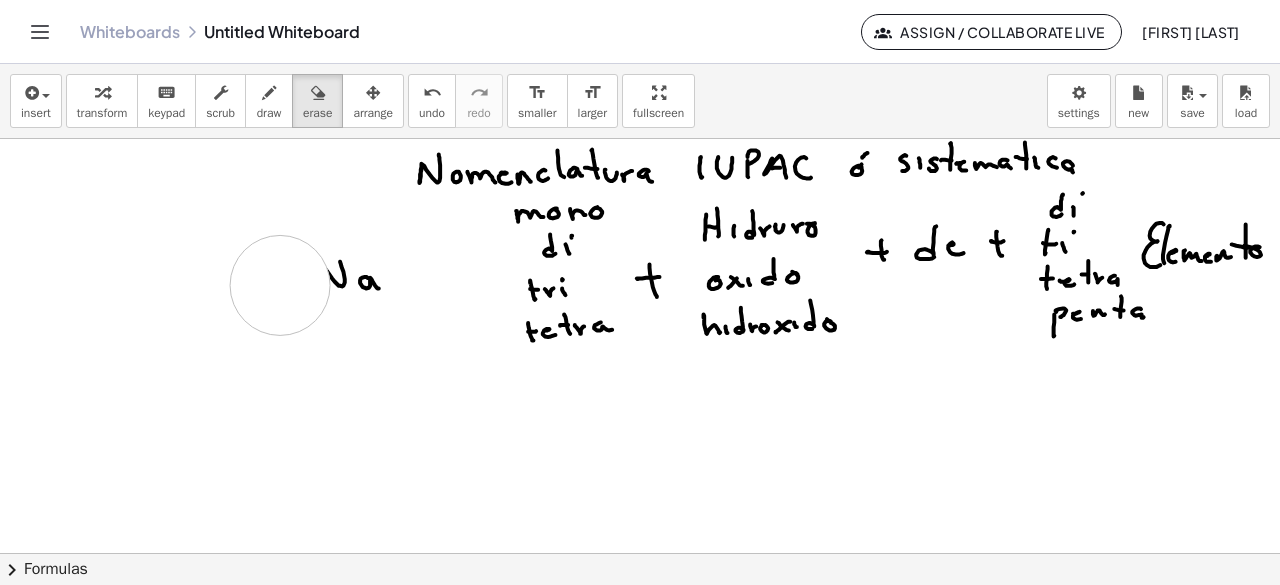 click at bounding box center [640, 317] 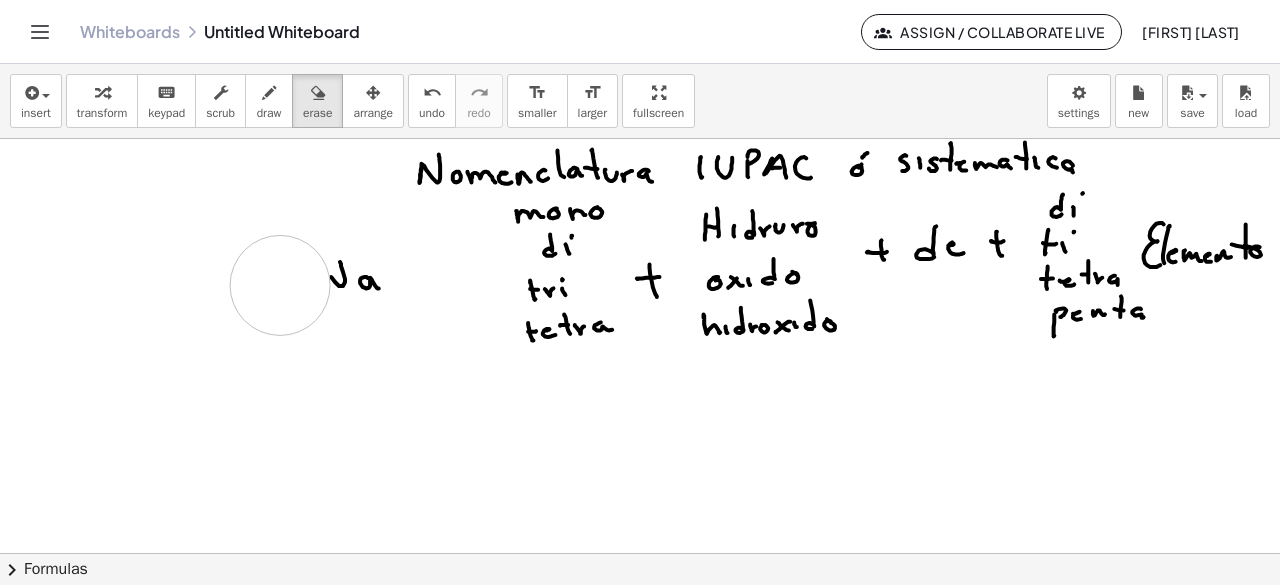 click at bounding box center (640, 317) 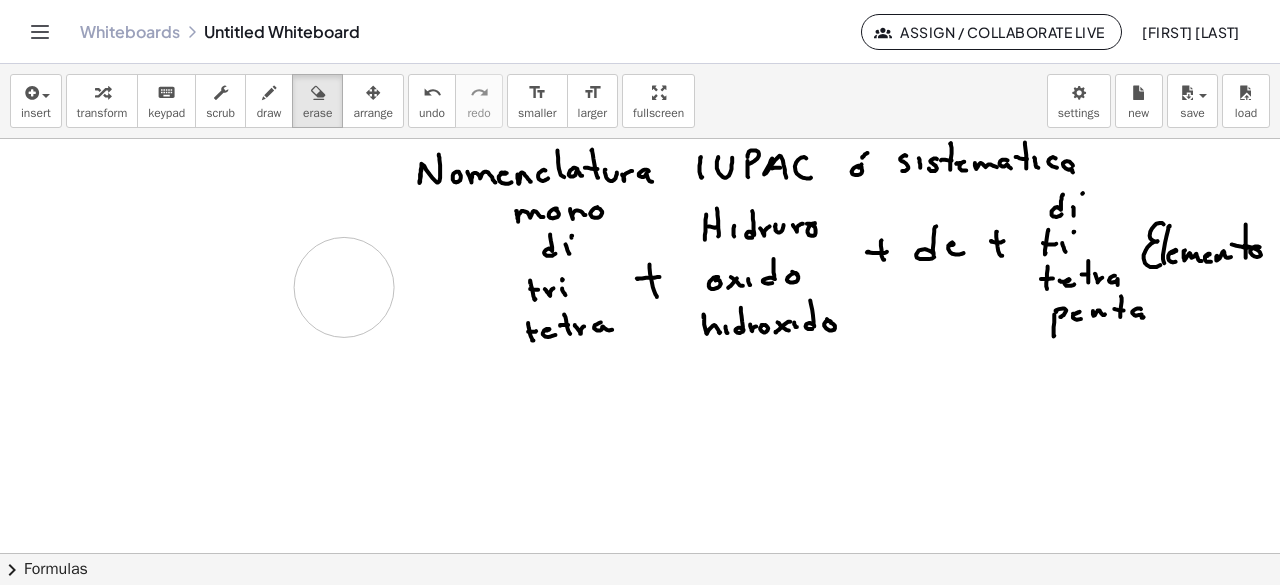 click at bounding box center (640, 317) 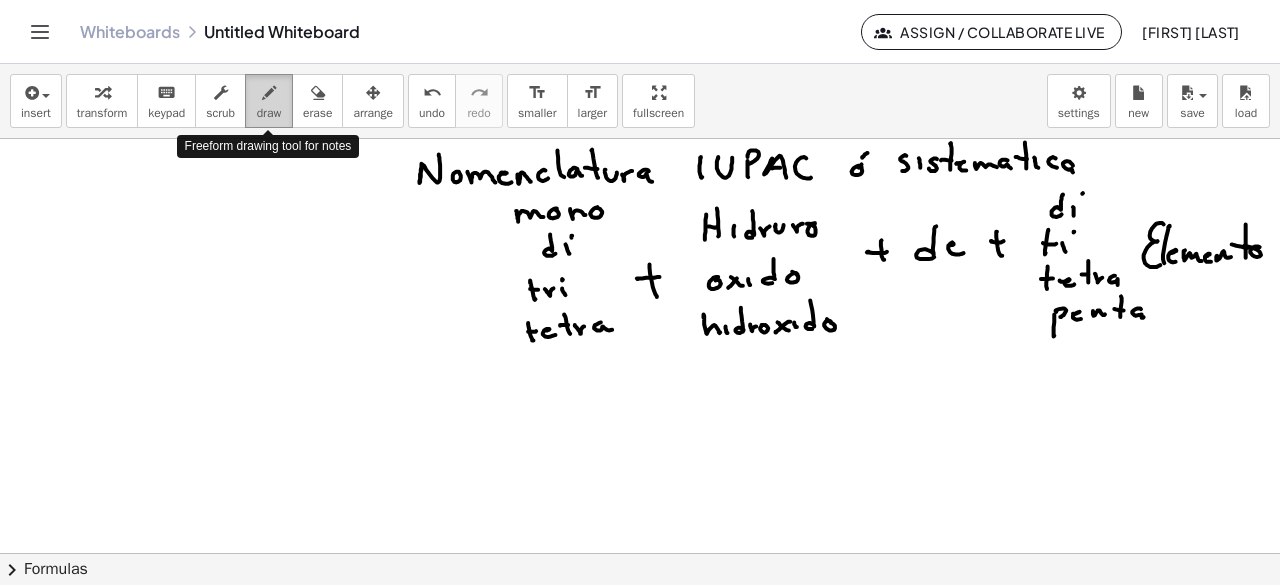 click on "draw" at bounding box center (269, 113) 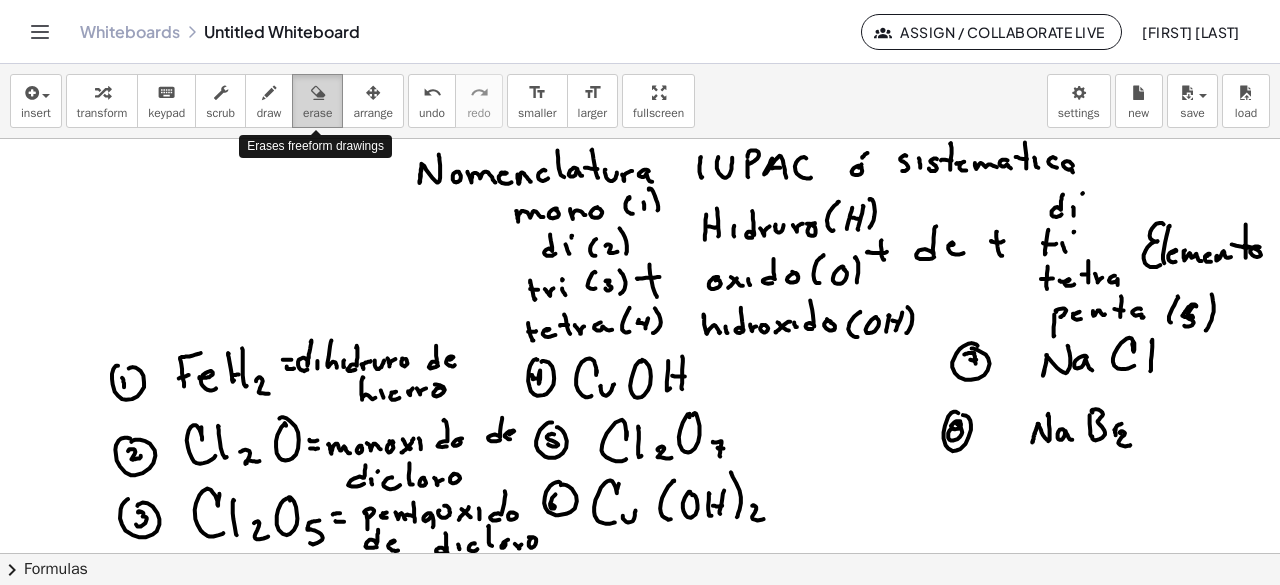 click at bounding box center (317, 92) 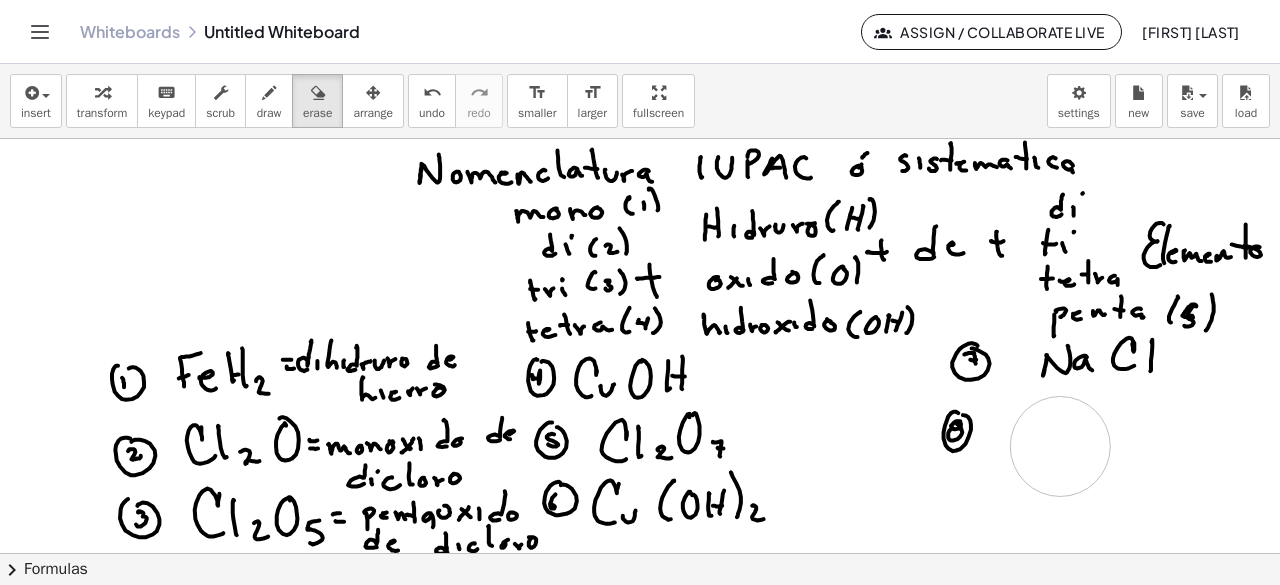 drag, startPoint x: 1140, startPoint y: 446, endPoint x: 1060, endPoint y: 445, distance: 80.00625 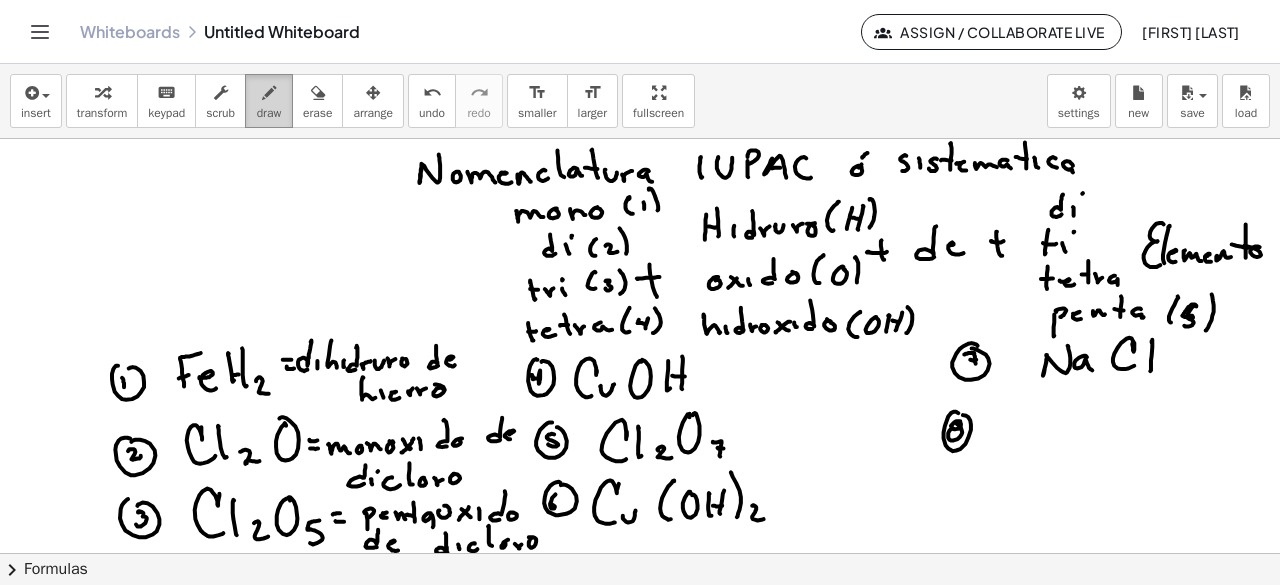 click on "draw" at bounding box center (269, 101) 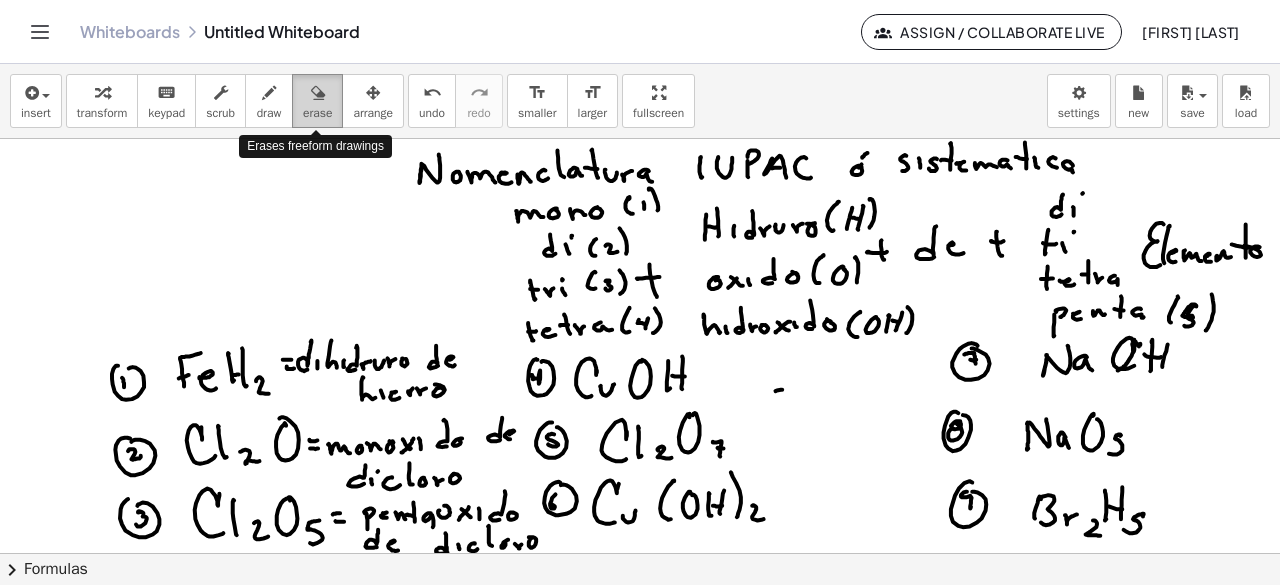 click on "erase" at bounding box center (317, 113) 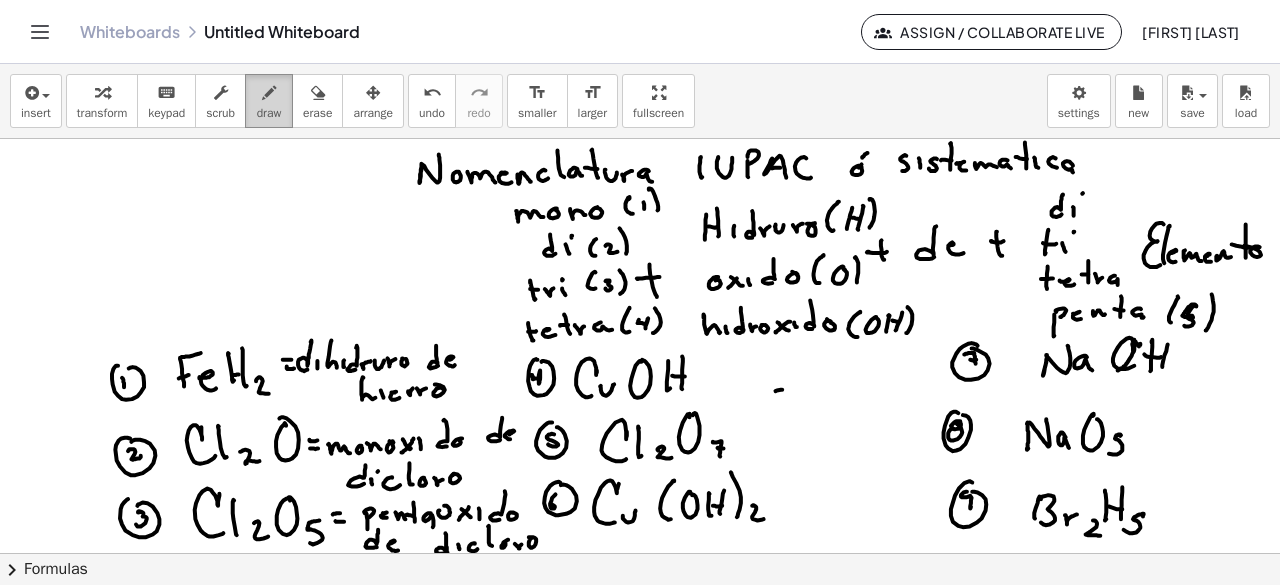 click on "draw" at bounding box center [269, 101] 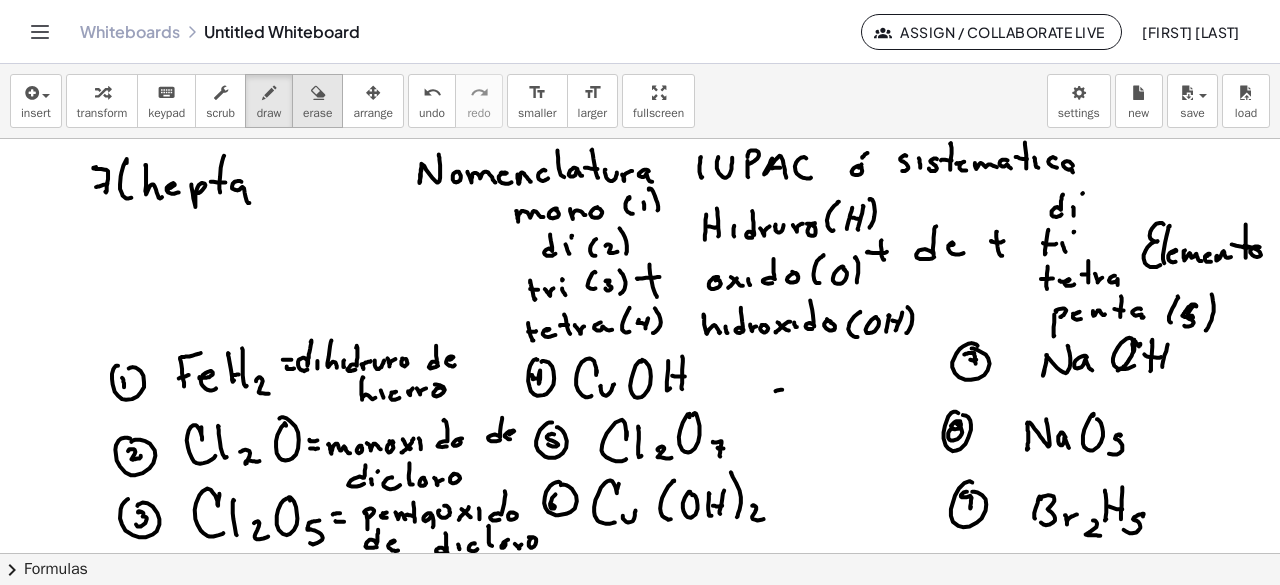 click at bounding box center [318, 93] 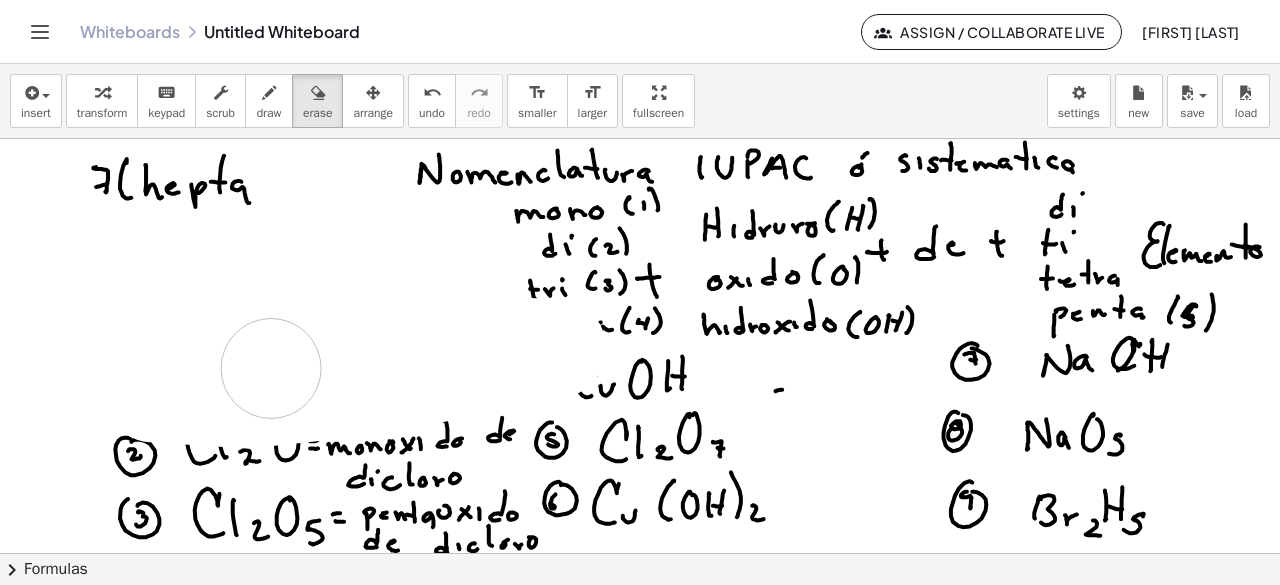 drag, startPoint x: 177, startPoint y: 333, endPoint x: 385, endPoint y: 171, distance: 263.6437 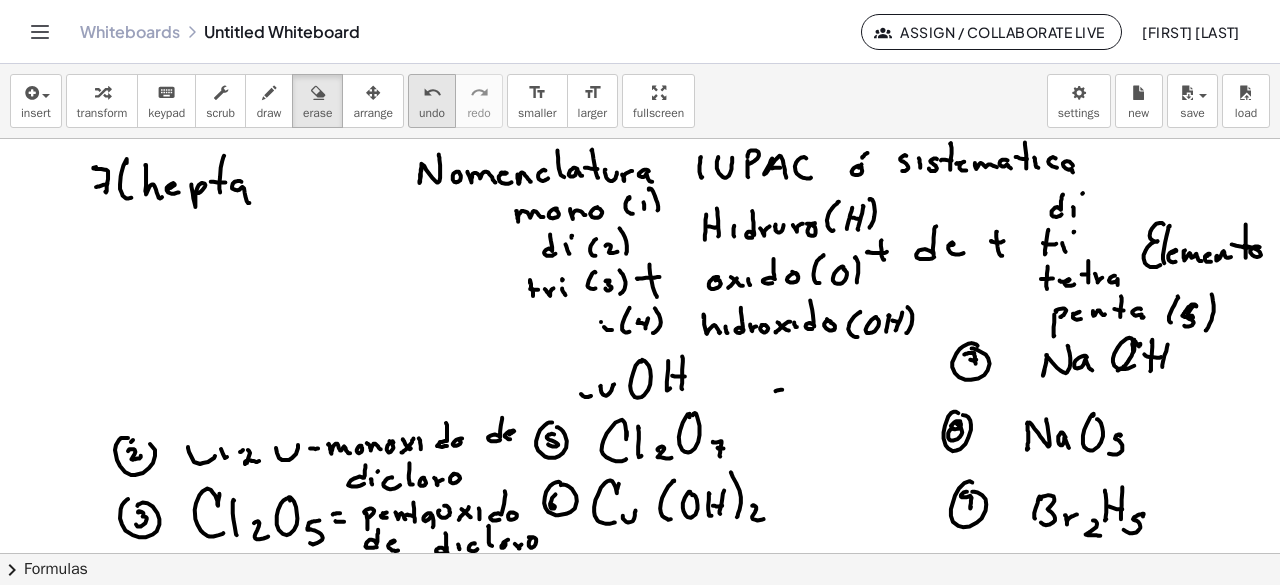 click on "undo" at bounding box center (432, 113) 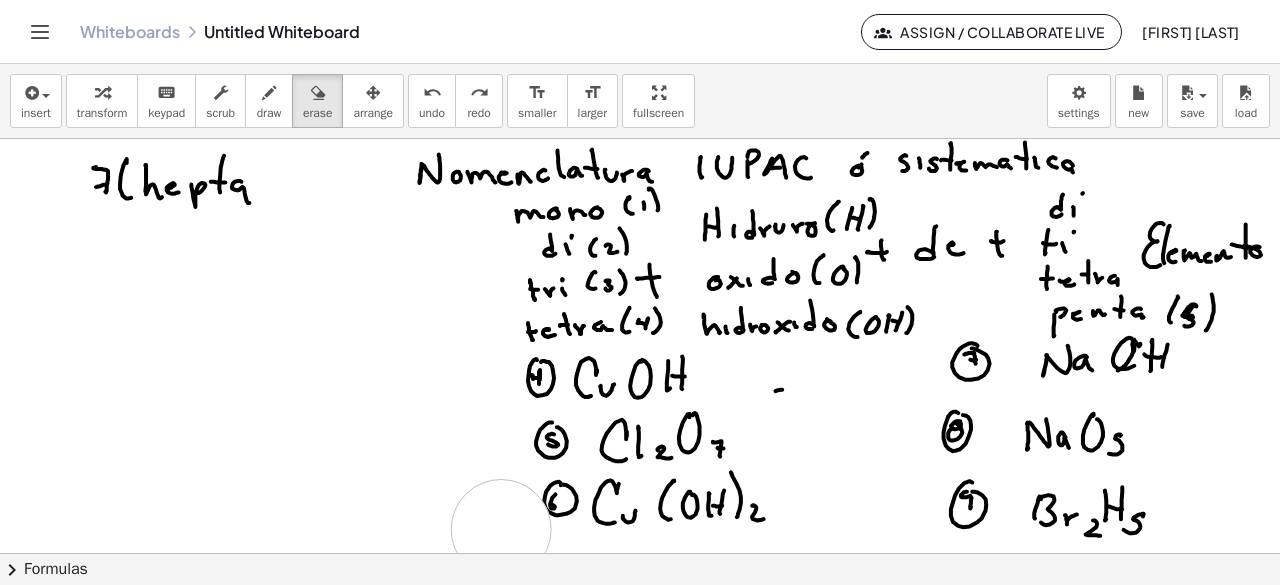 drag, startPoint x: 338, startPoint y: 364, endPoint x: 208, endPoint y: 222, distance: 192.52013 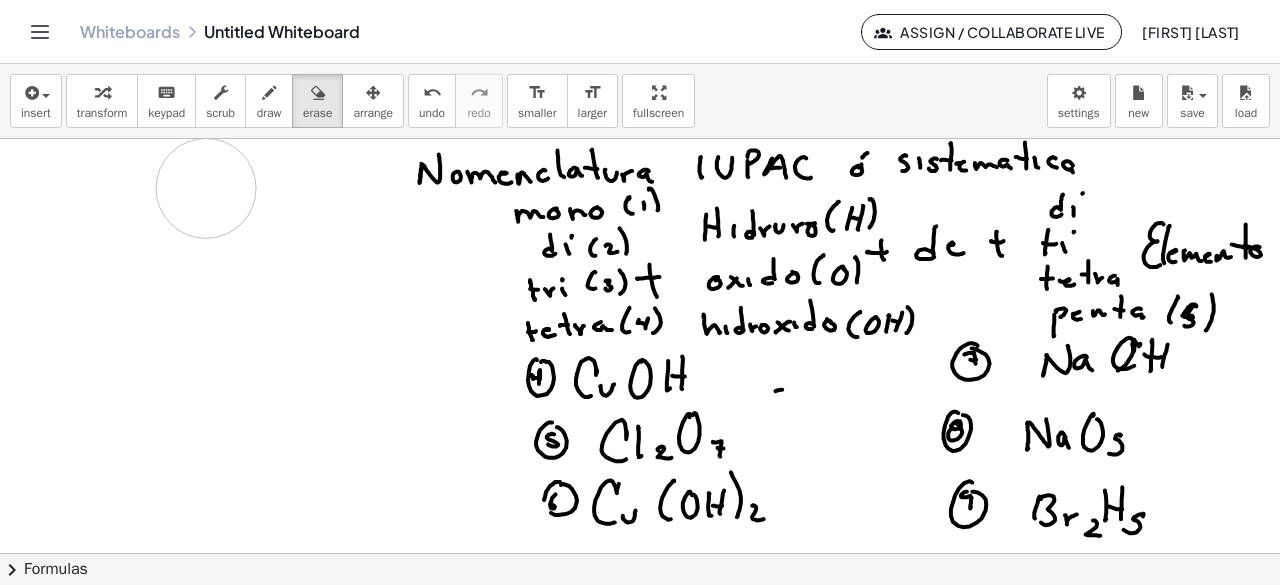 drag, startPoint x: 221, startPoint y: 219, endPoint x: 207, endPoint y: 192, distance: 30.413813 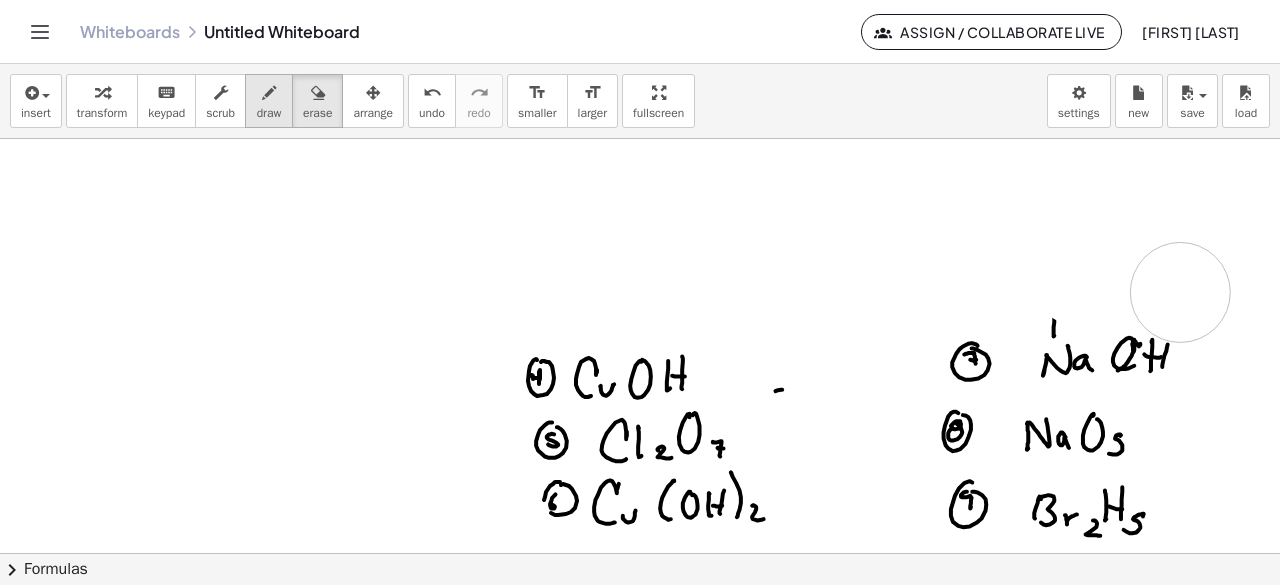 drag, startPoint x: 337, startPoint y: 215, endPoint x: 280, endPoint y: 81, distance: 145.61937 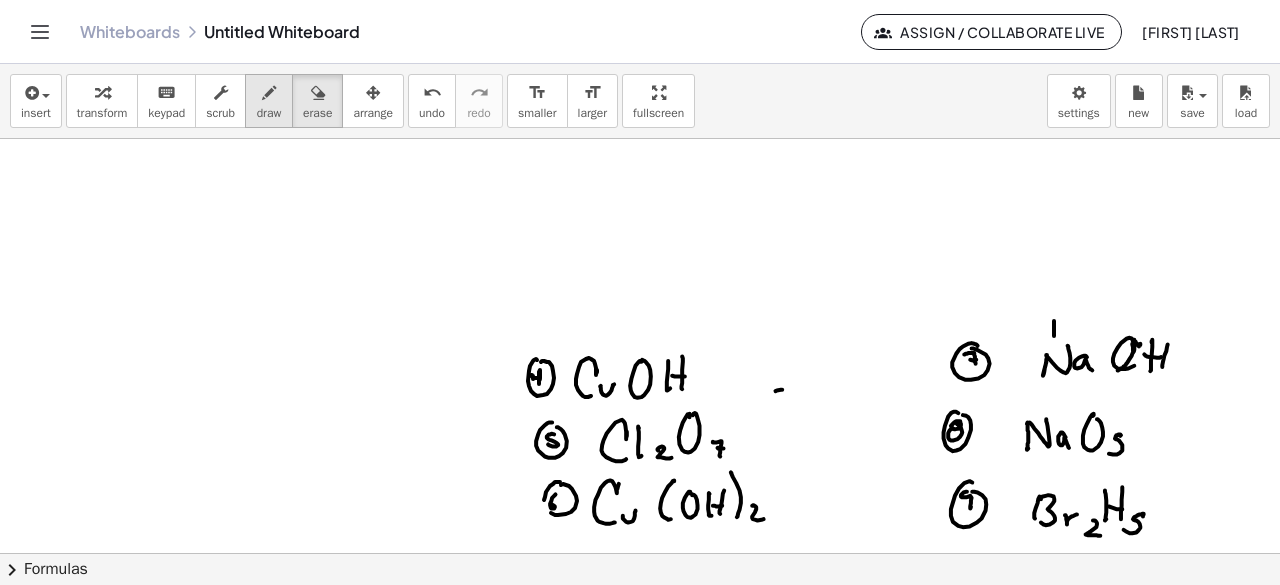 click at bounding box center (269, 93) 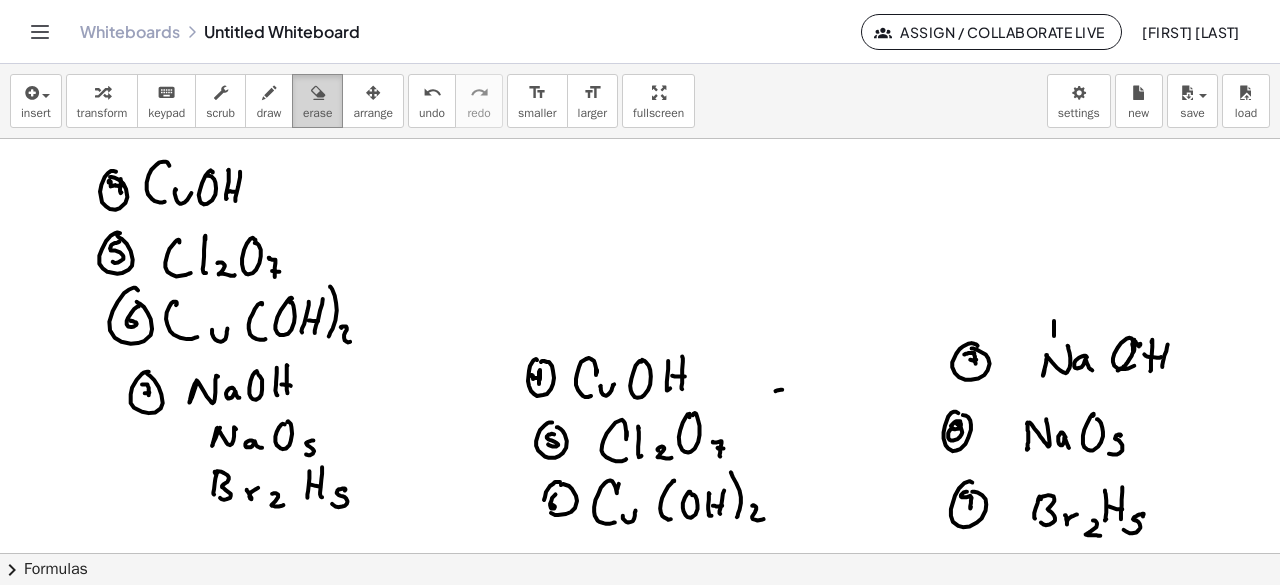 click at bounding box center [318, 93] 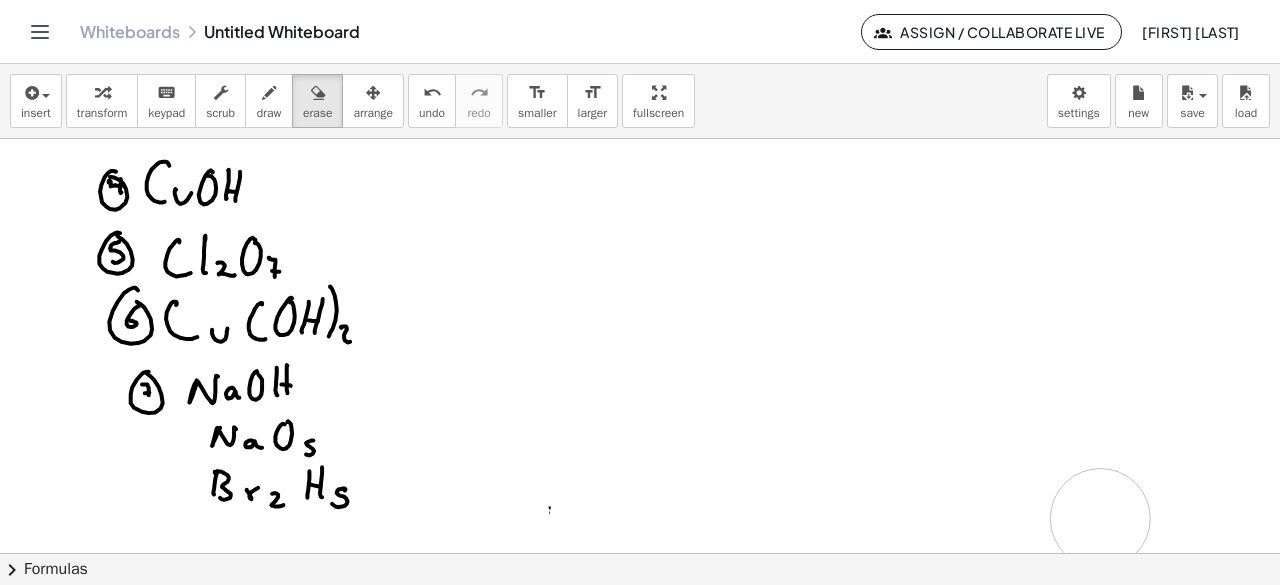 drag, startPoint x: 672, startPoint y: 274, endPoint x: 1101, endPoint y: 517, distance: 493.0416 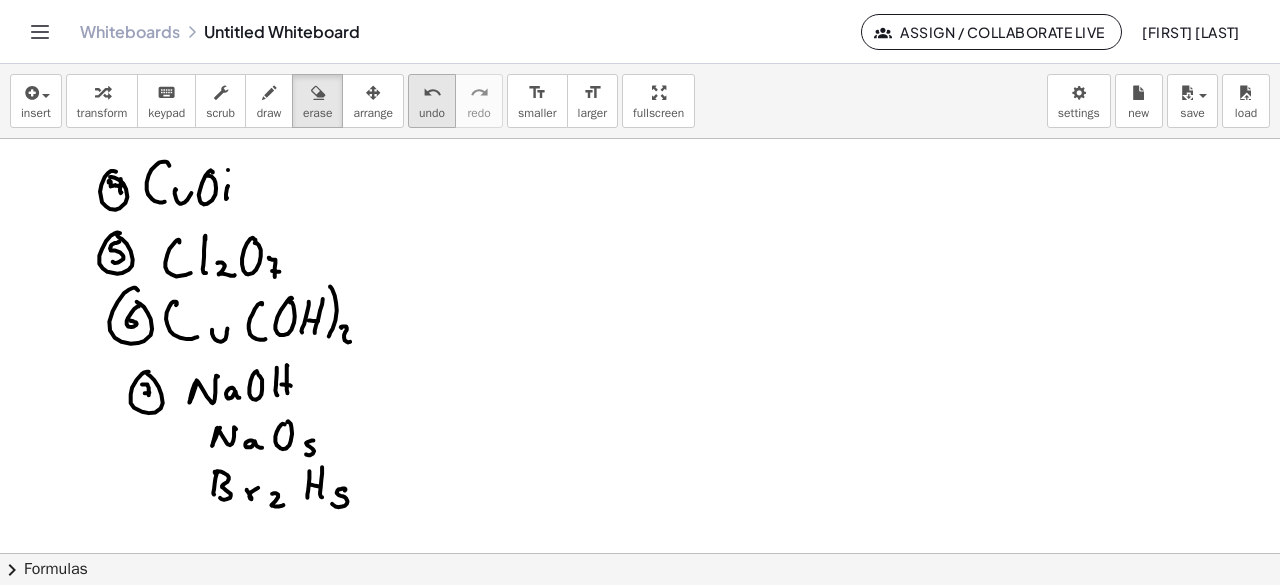 click on "undo" at bounding box center [432, 113] 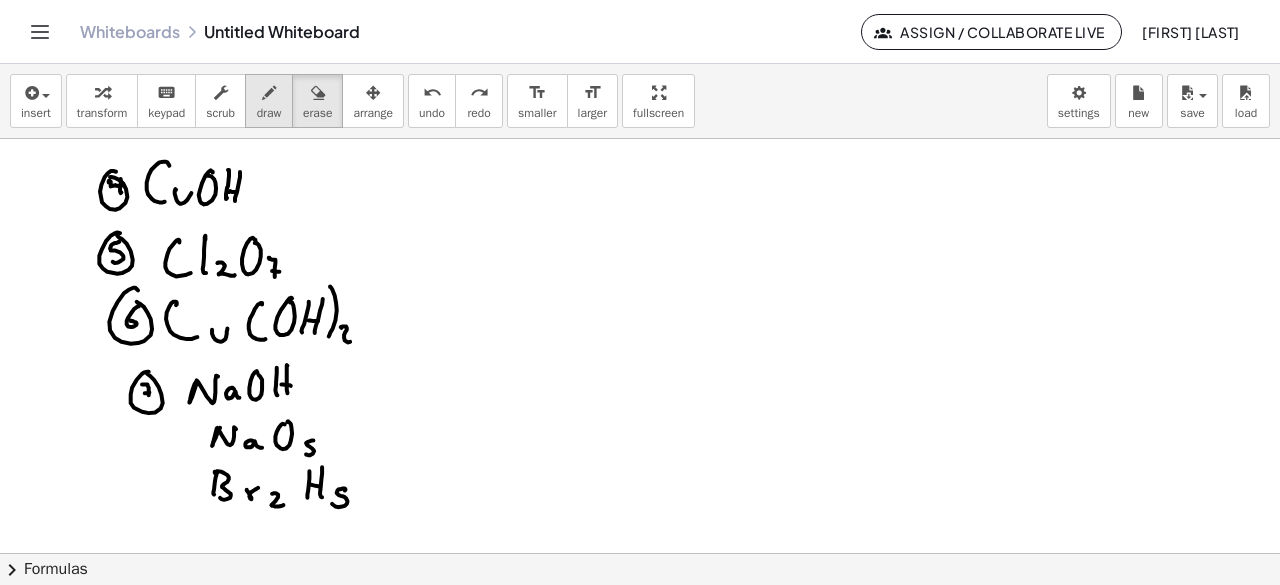 click at bounding box center [269, 93] 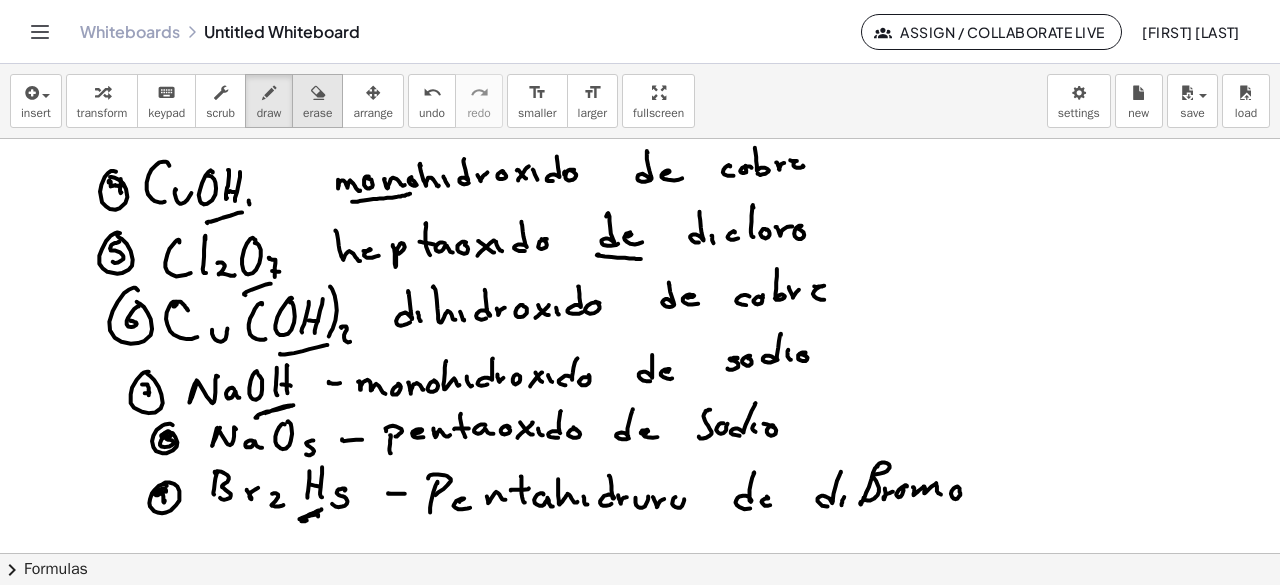 click on "erase" at bounding box center [317, 101] 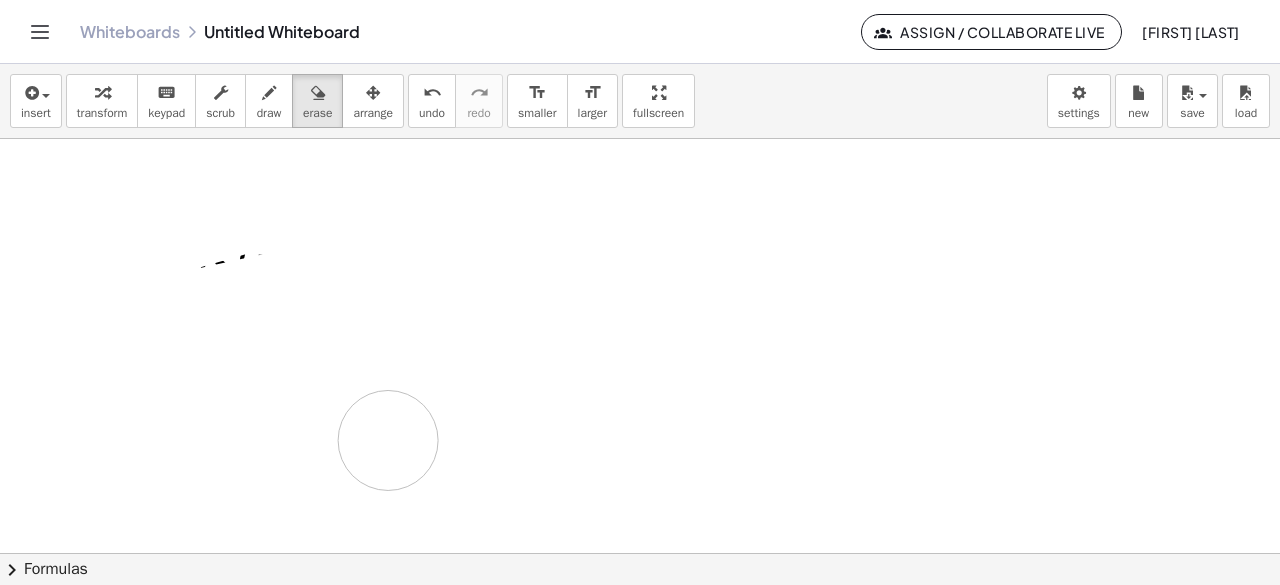 drag, startPoint x: 31, startPoint y: 213, endPoint x: 388, endPoint y: 439, distance: 422.5222 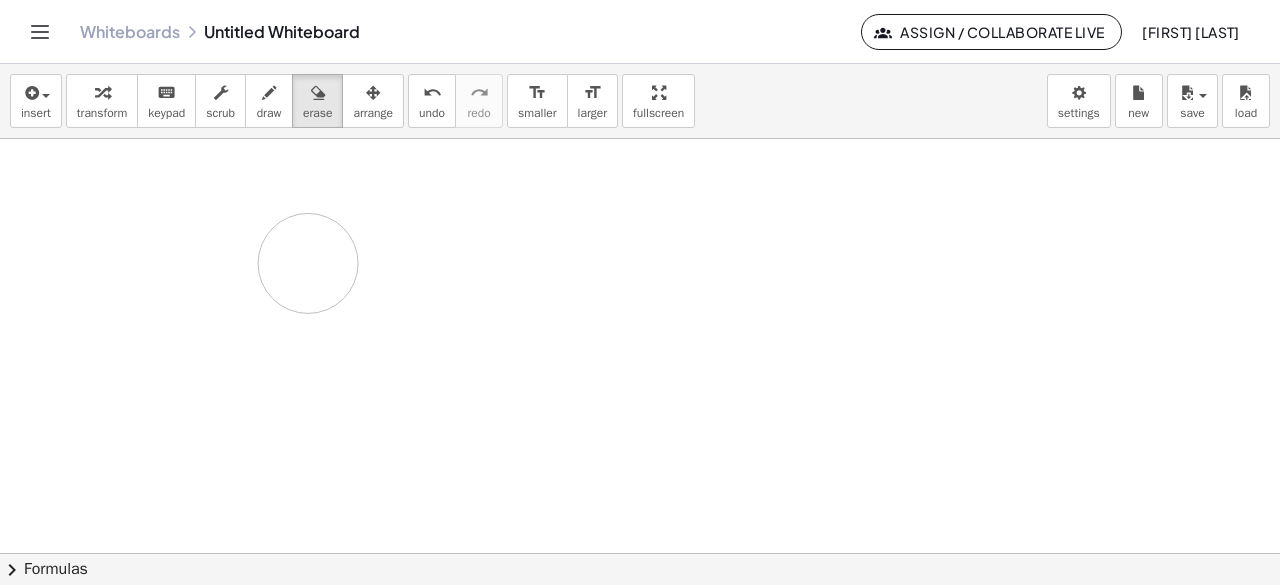 drag, startPoint x: 161, startPoint y: 264, endPoint x: 302, endPoint y: 262, distance: 141.01419 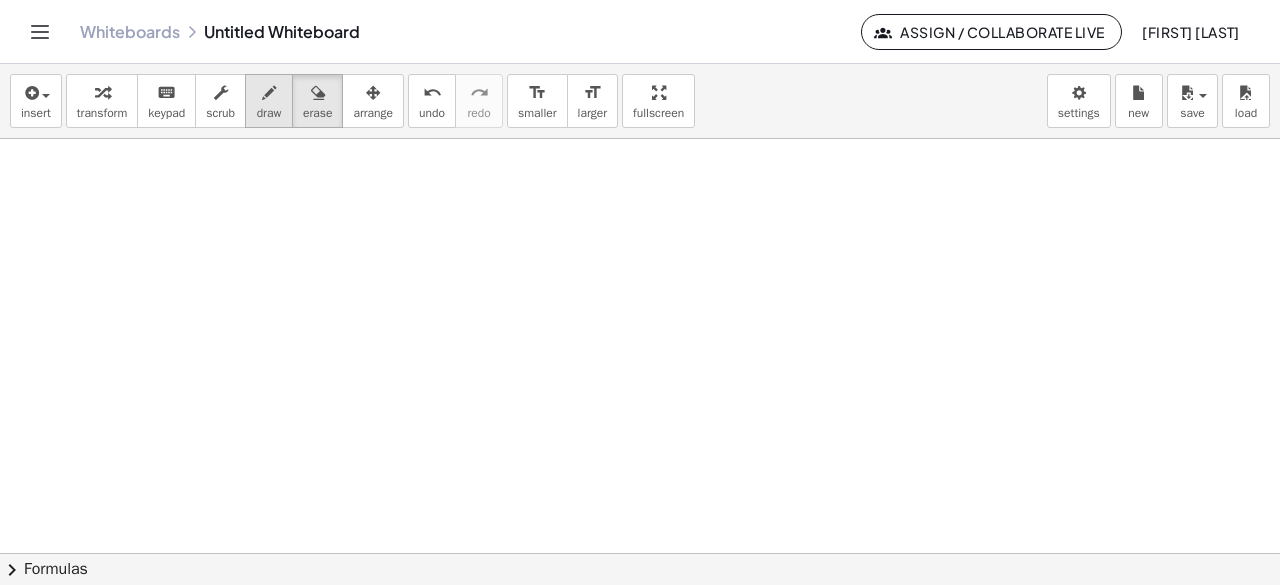 click at bounding box center (269, 93) 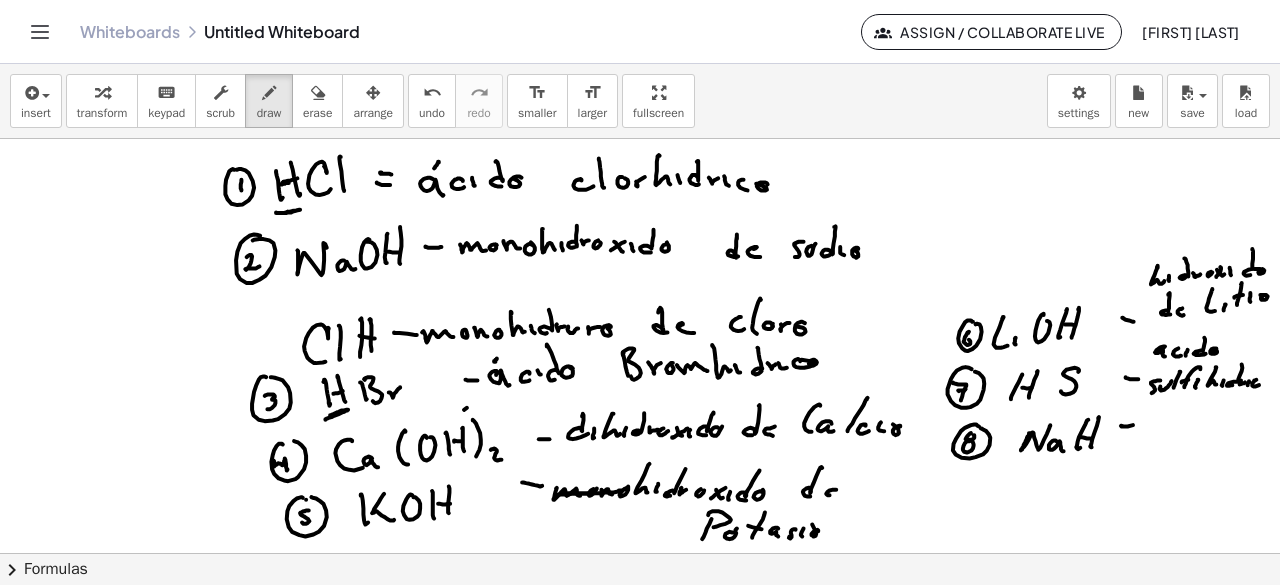 click at bounding box center [640, 317] 